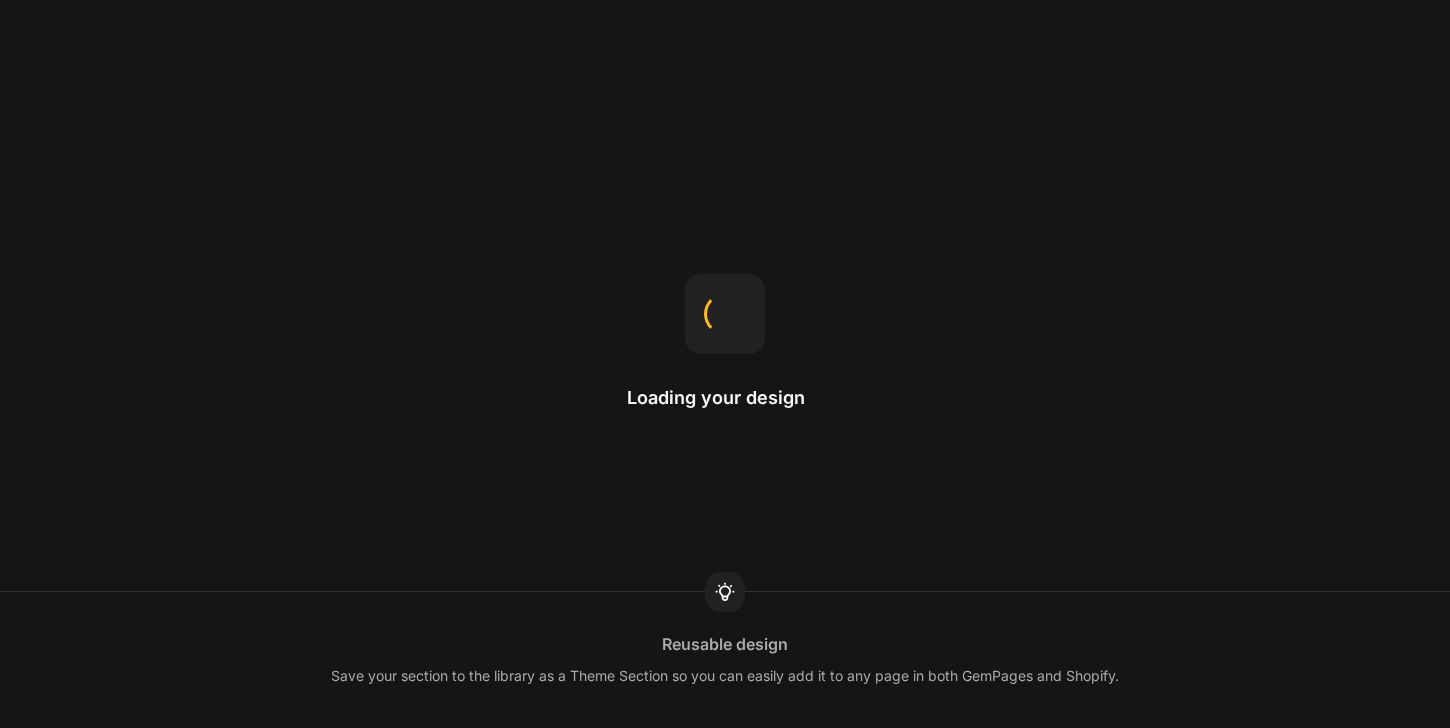 scroll, scrollTop: 0, scrollLeft: 0, axis: both 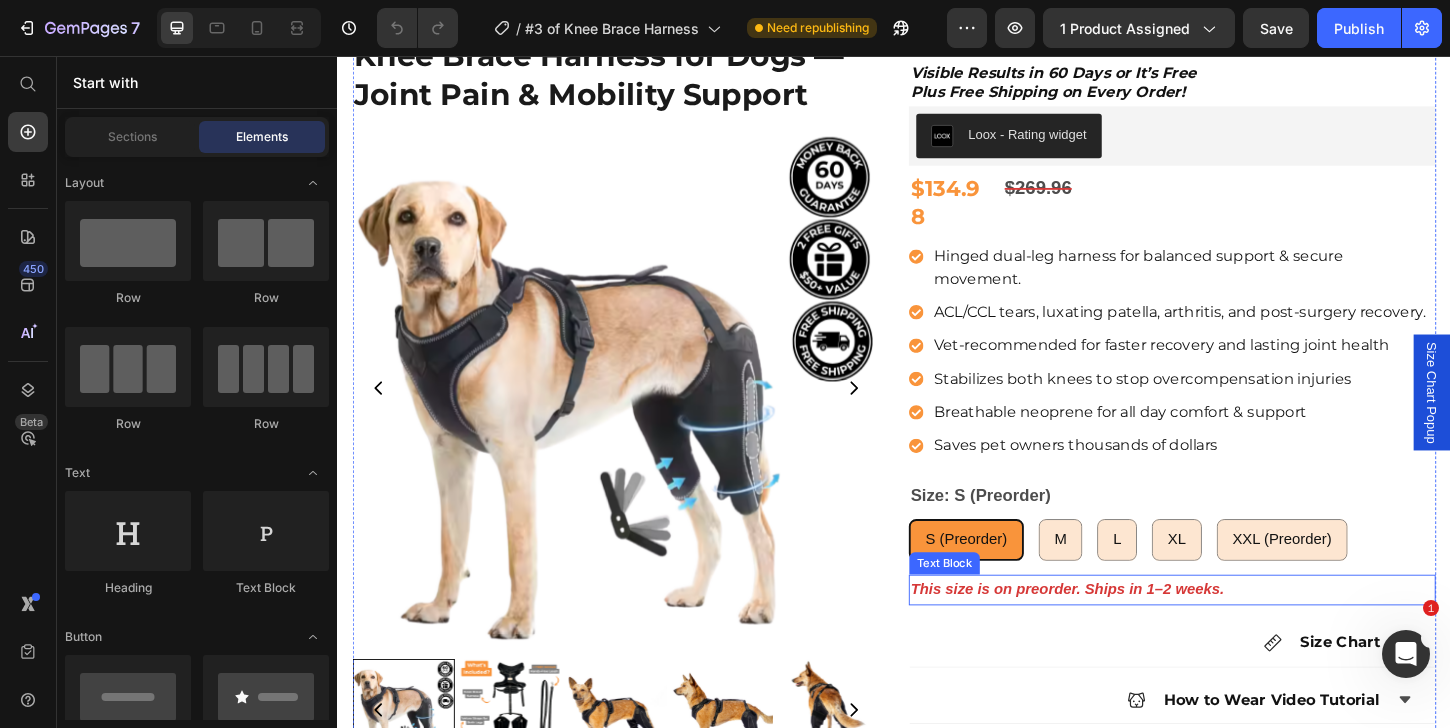 click on "This size is on preorder. Ships in 1–2 weeks." at bounding box center [1237, 631] 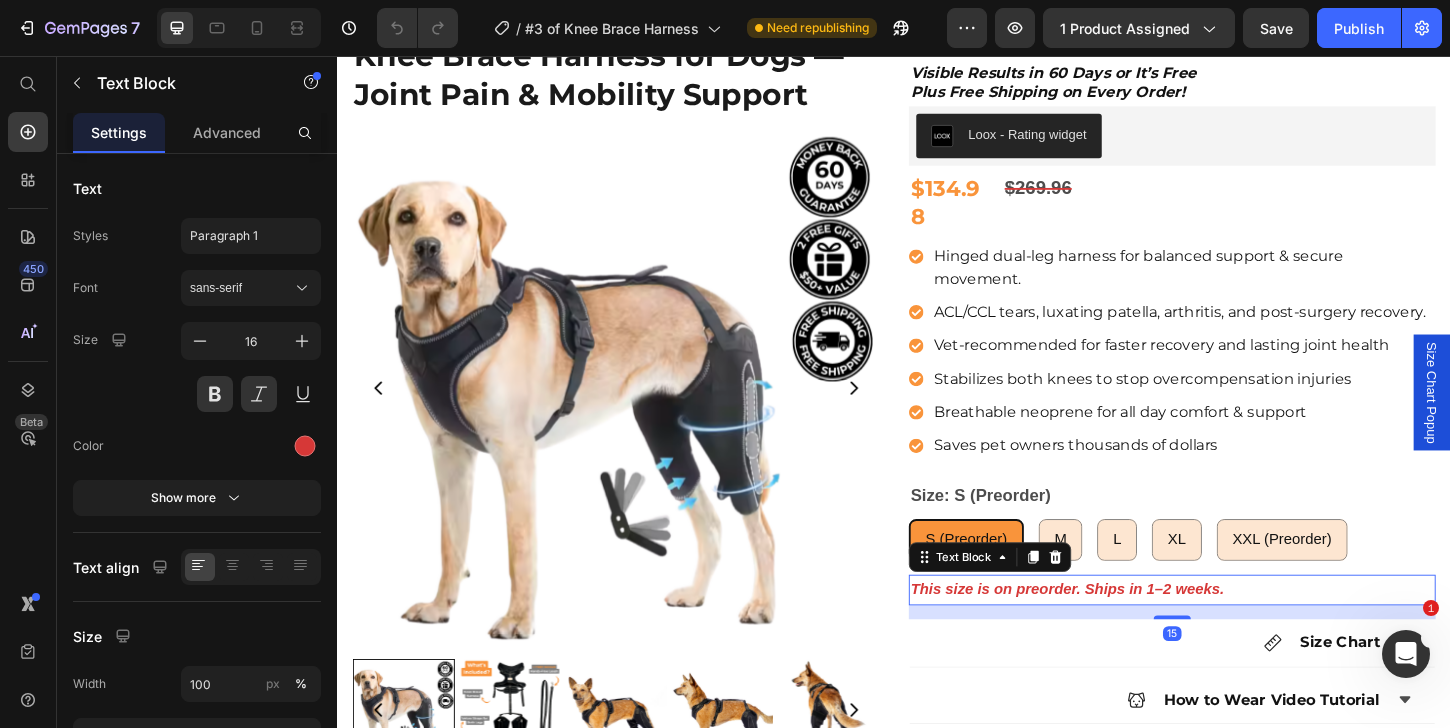 click on "This size is on preorder. Ships in 1–2 weeks." at bounding box center (1237, 631) 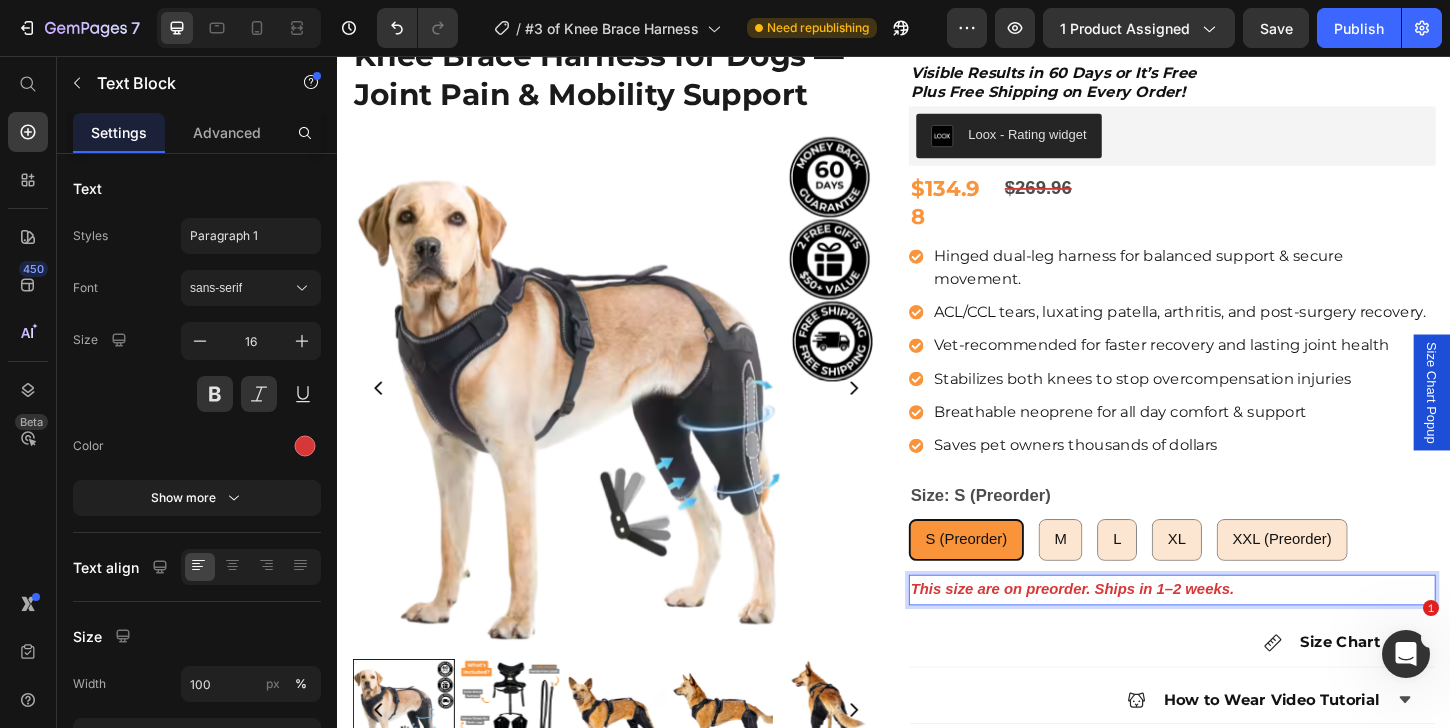 click on "This size are on preorder. Ships in 1–2 weeks." at bounding box center [1237, 631] 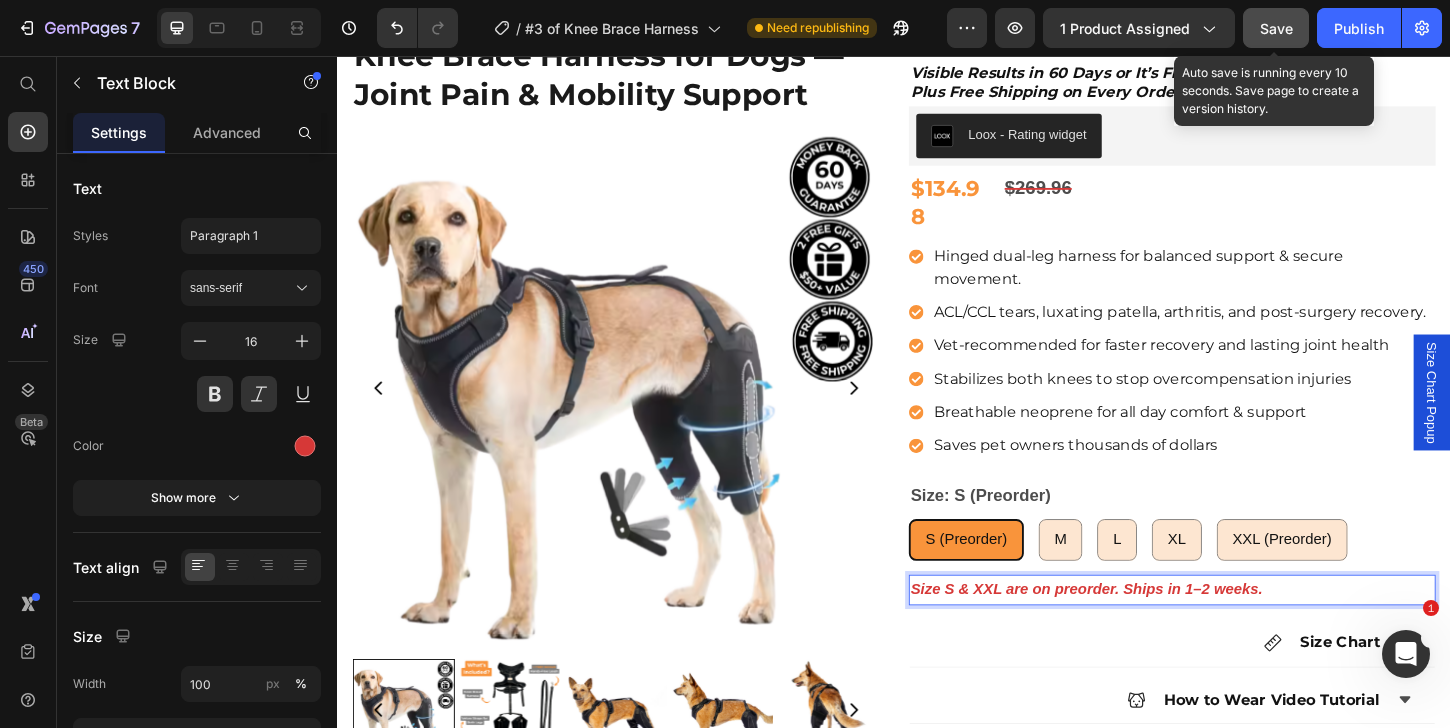 click on "Save" at bounding box center [1276, 28] 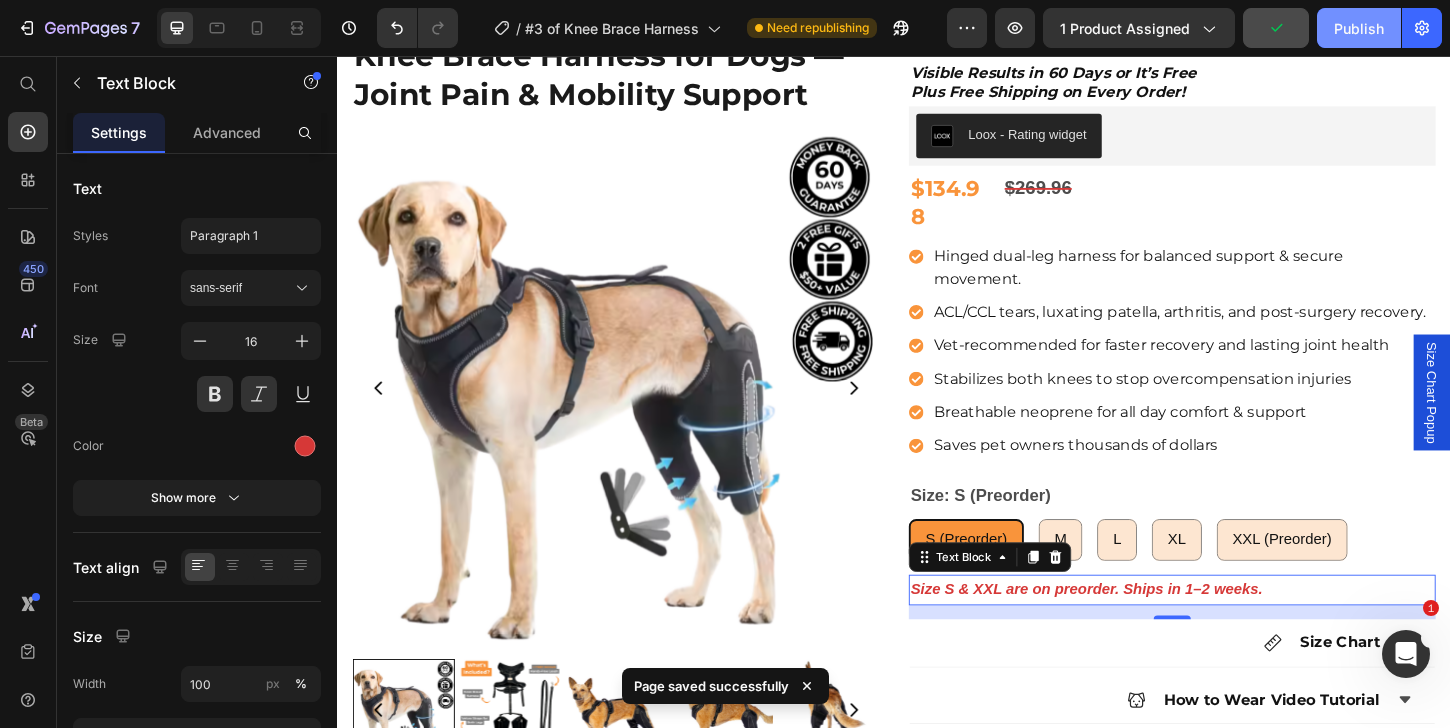 click on "Publish" 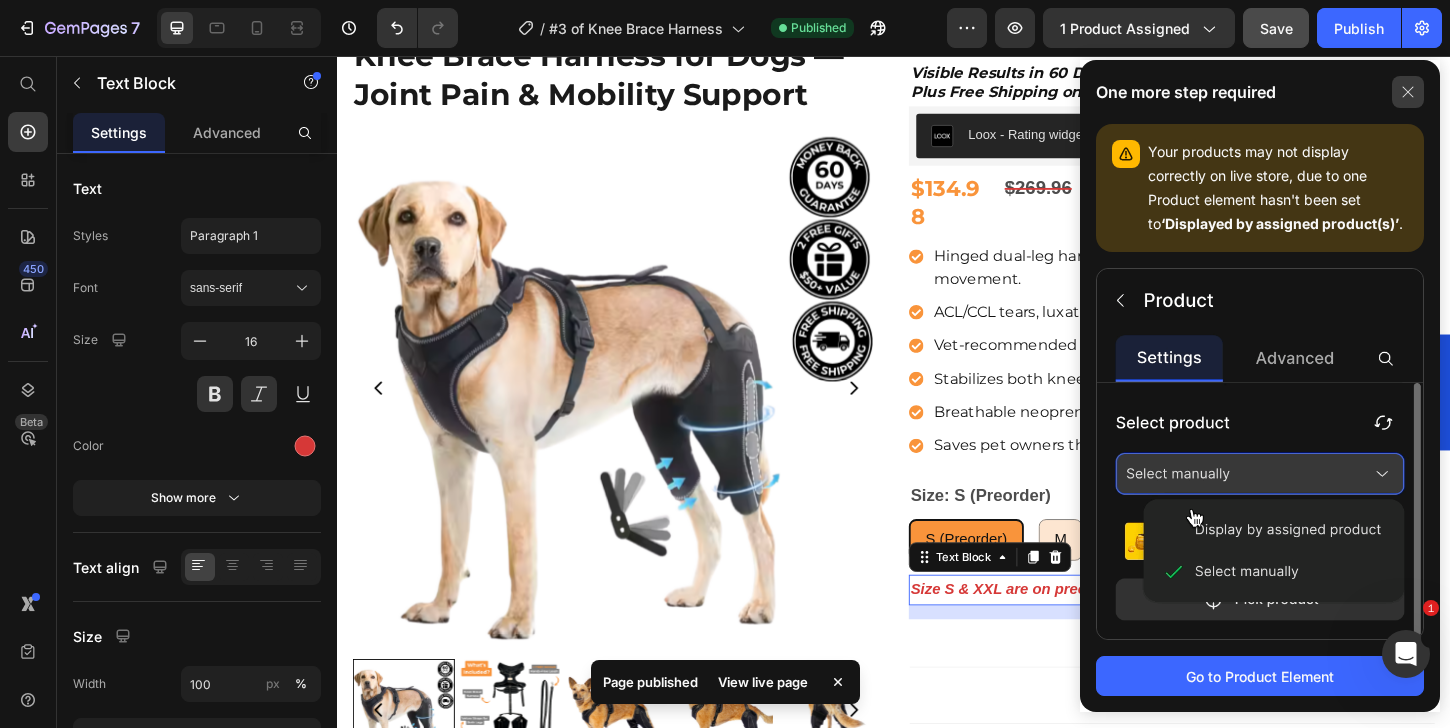 click 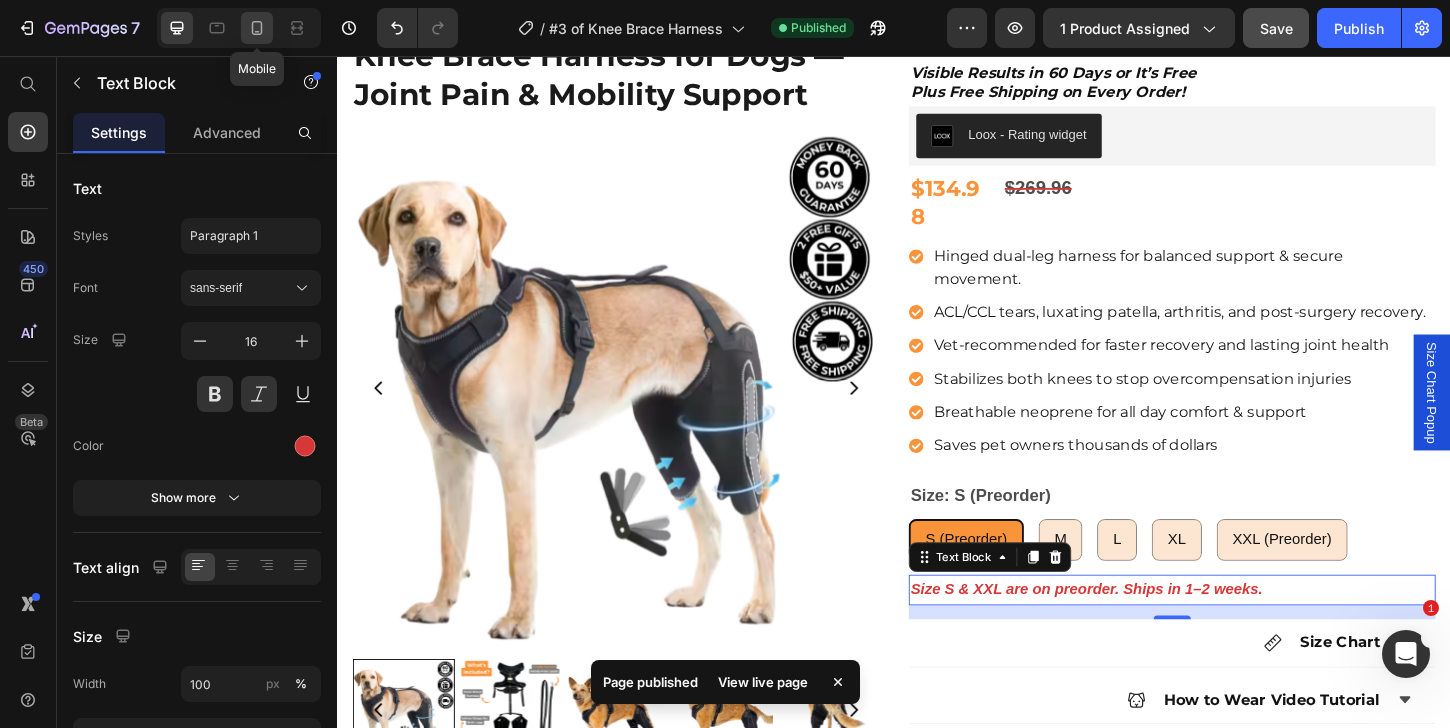 click 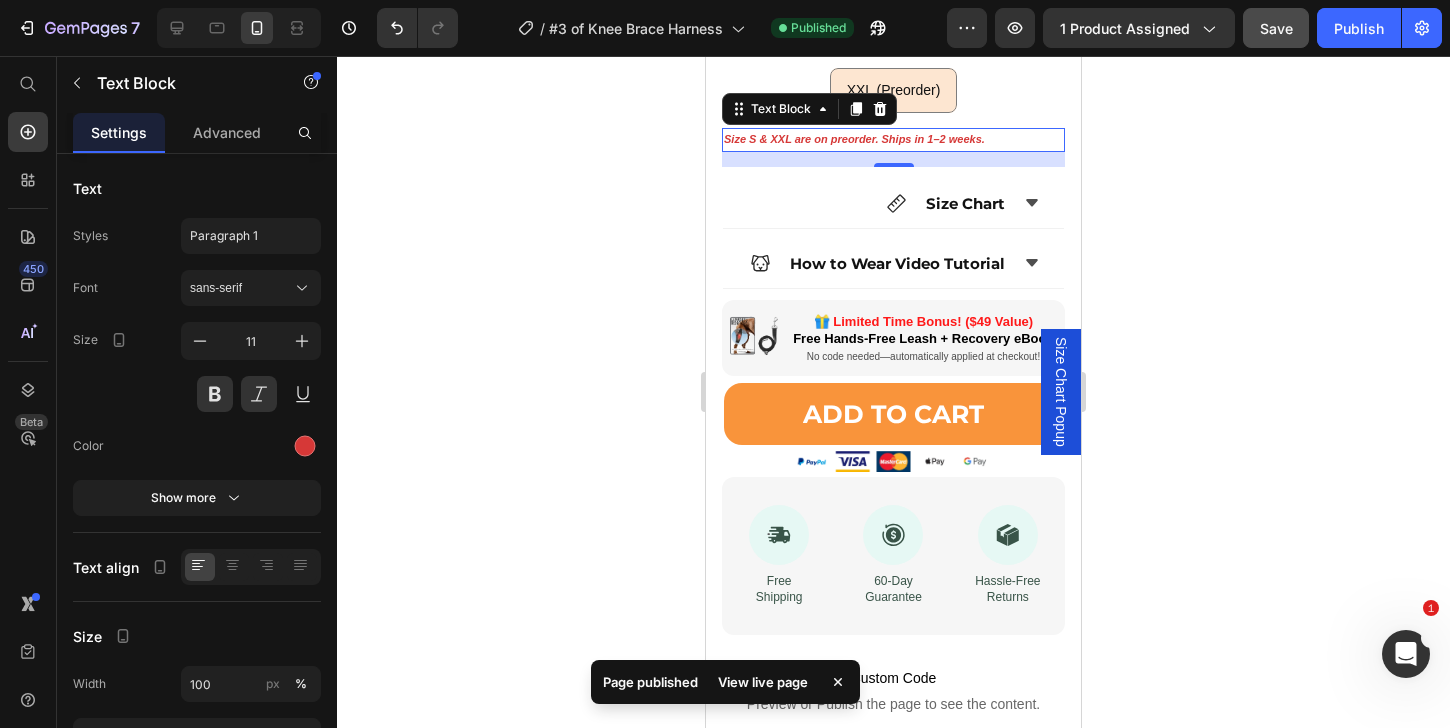 scroll, scrollTop: 1337, scrollLeft: 0, axis: vertical 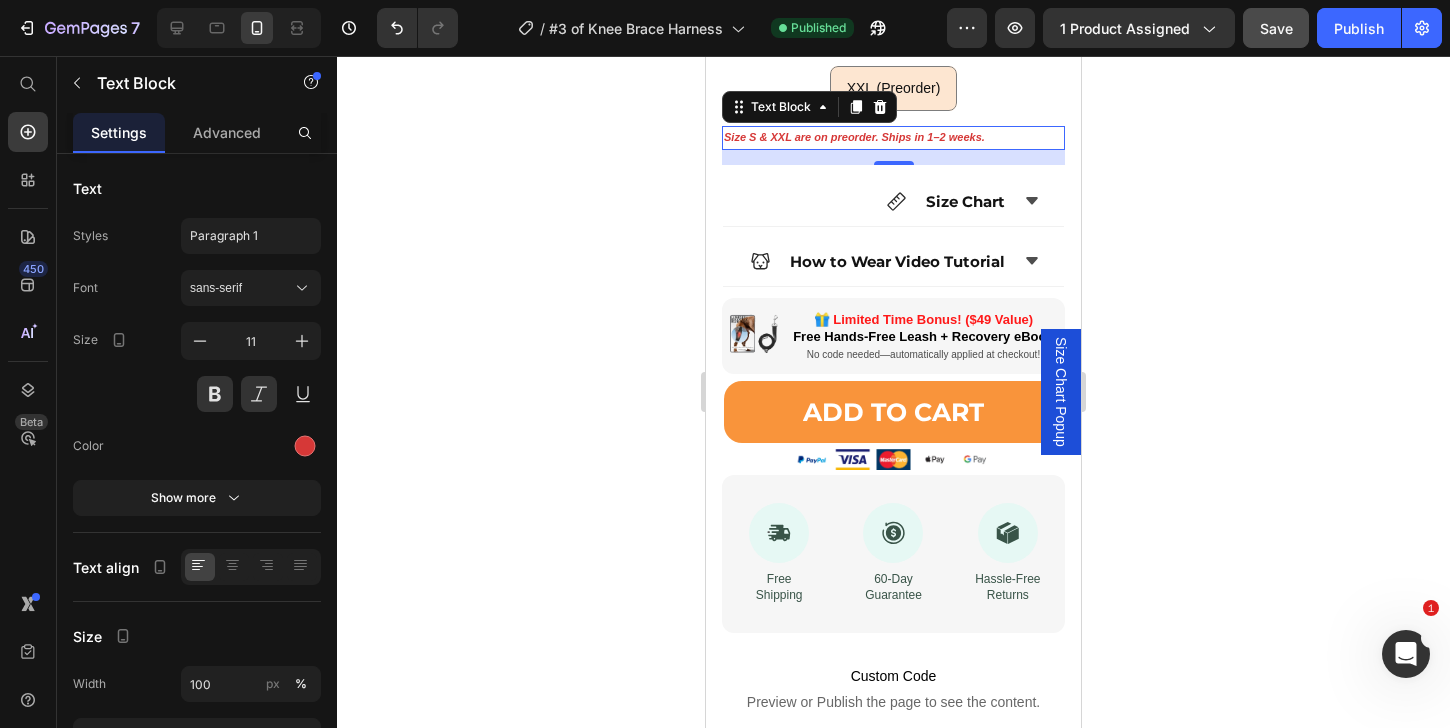 click 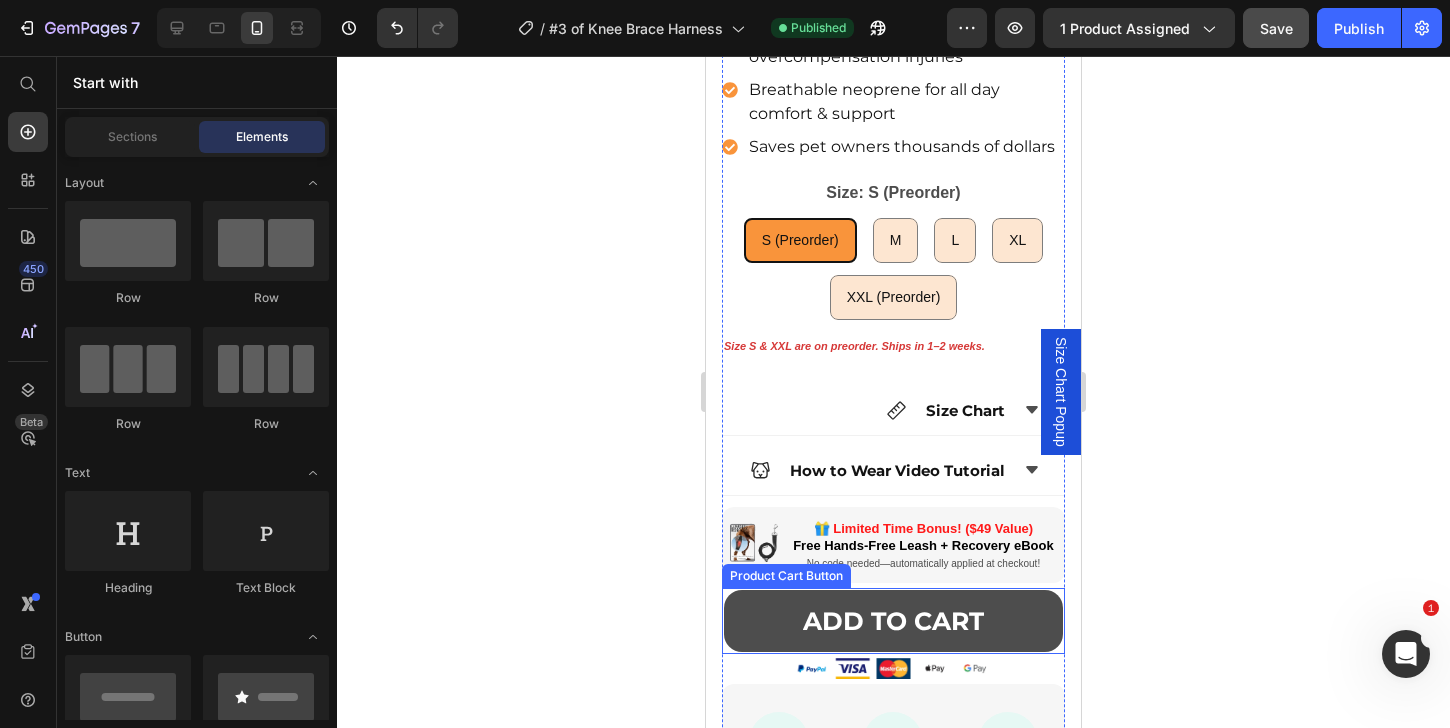 scroll, scrollTop: 1127, scrollLeft: 0, axis: vertical 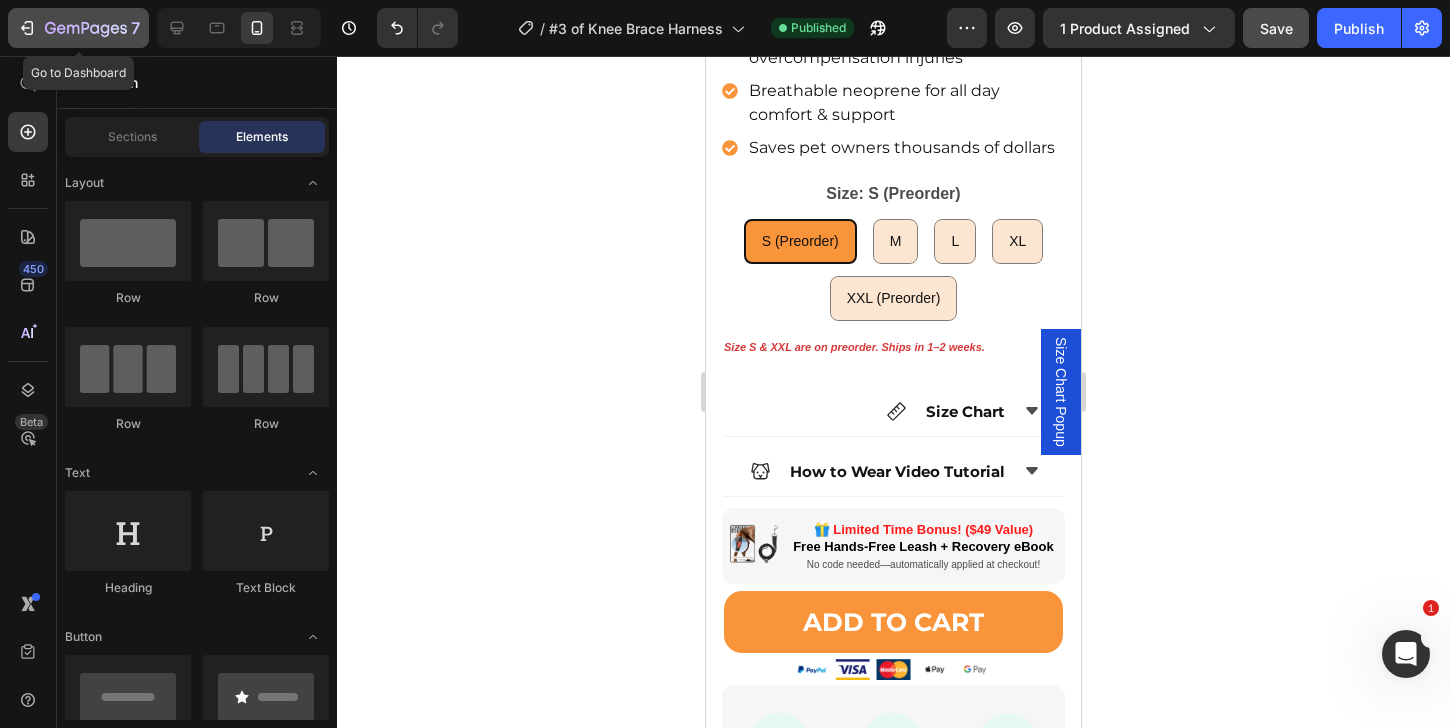 click 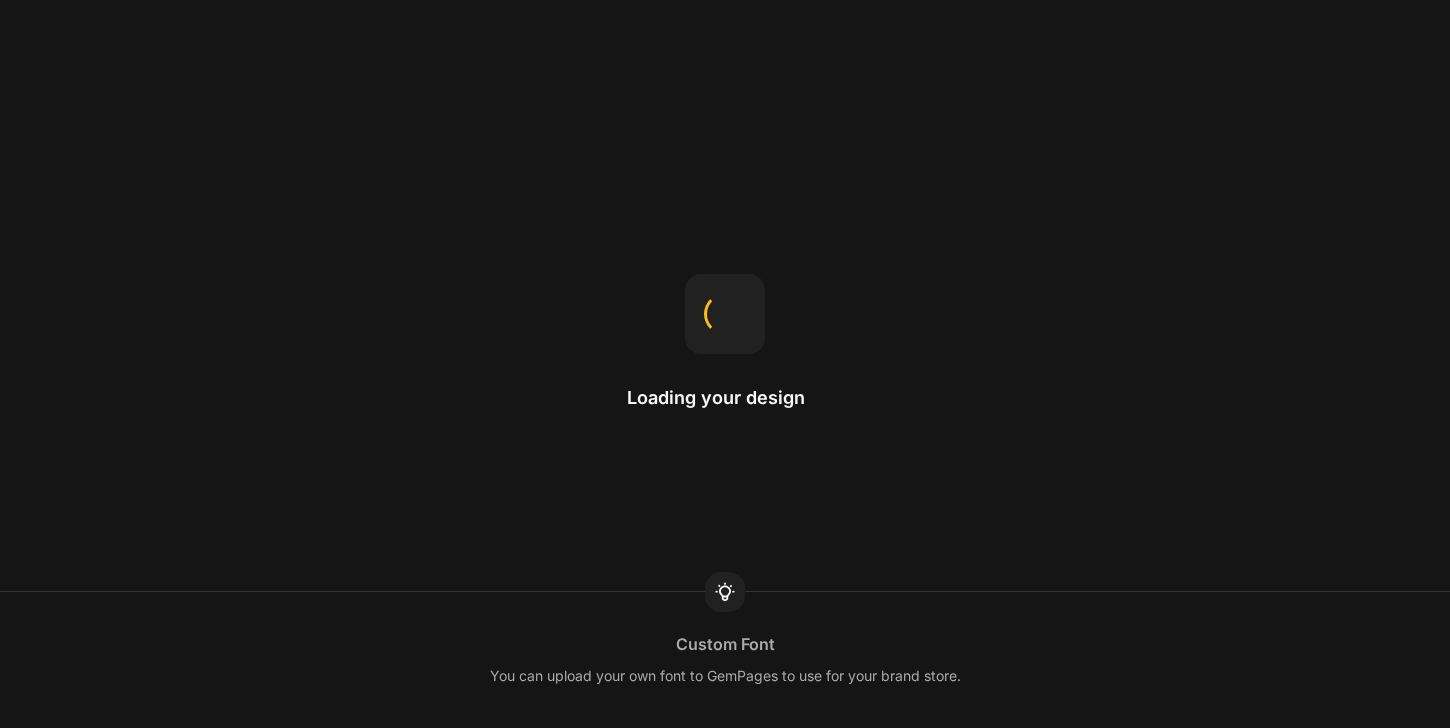 scroll, scrollTop: 0, scrollLeft: 0, axis: both 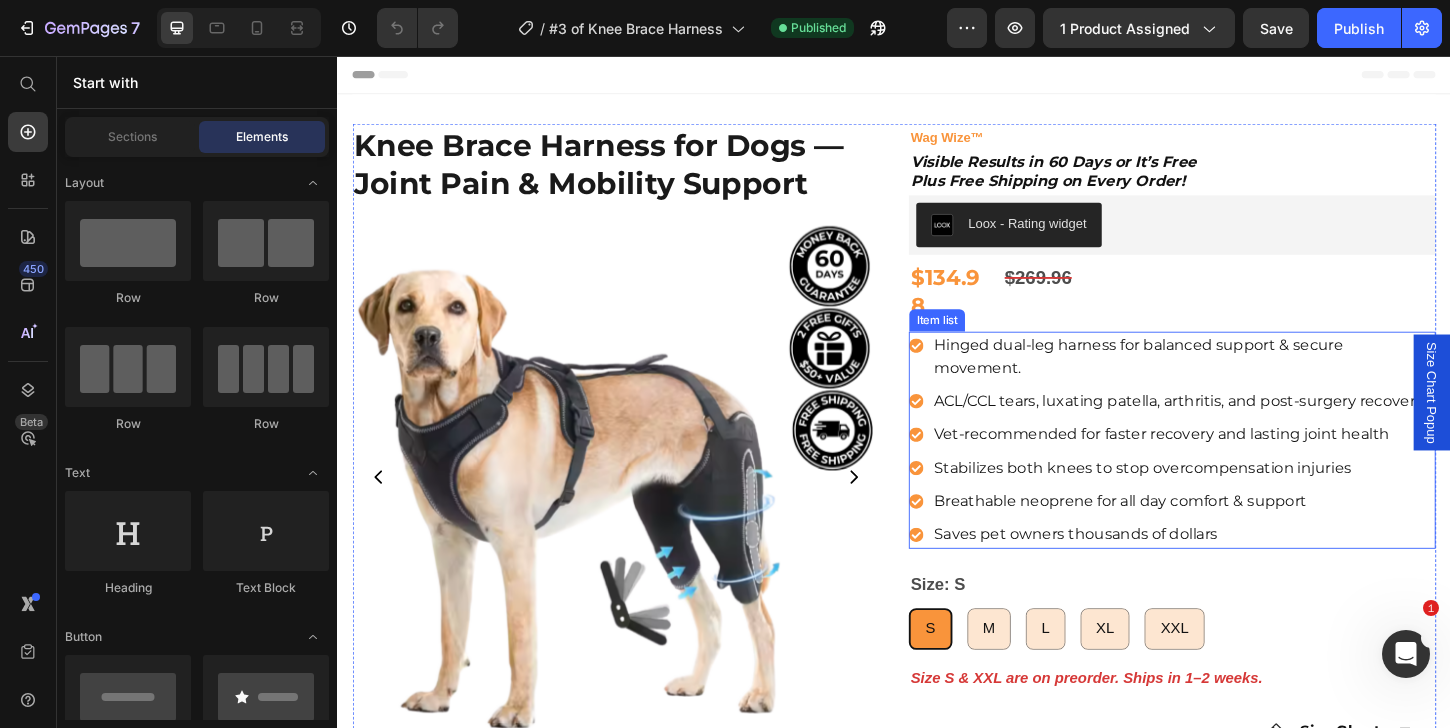 click on "Hinged dual-leg harness for balanced support & secure movement." at bounding box center [1200, 379] 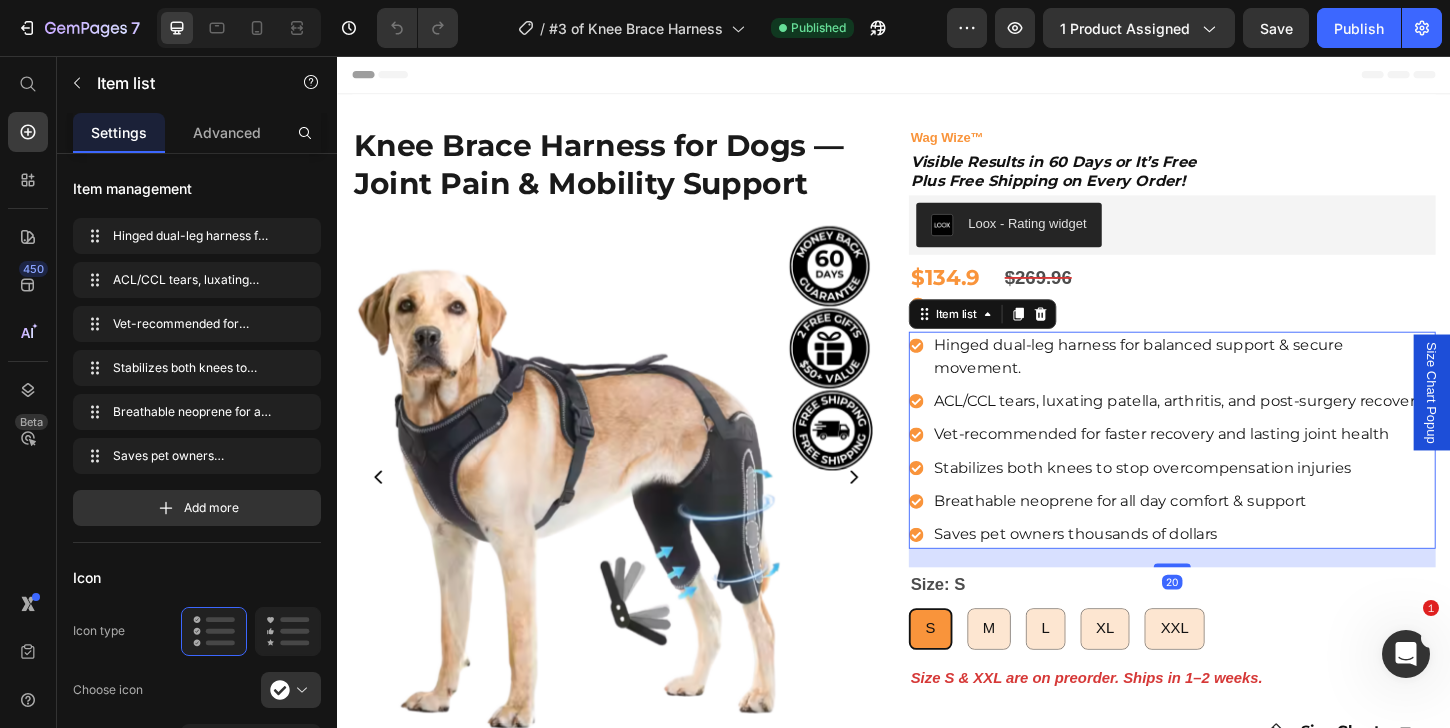 click on "Hinged dual-leg harness for balanced support & secure movement." at bounding box center [1200, 379] 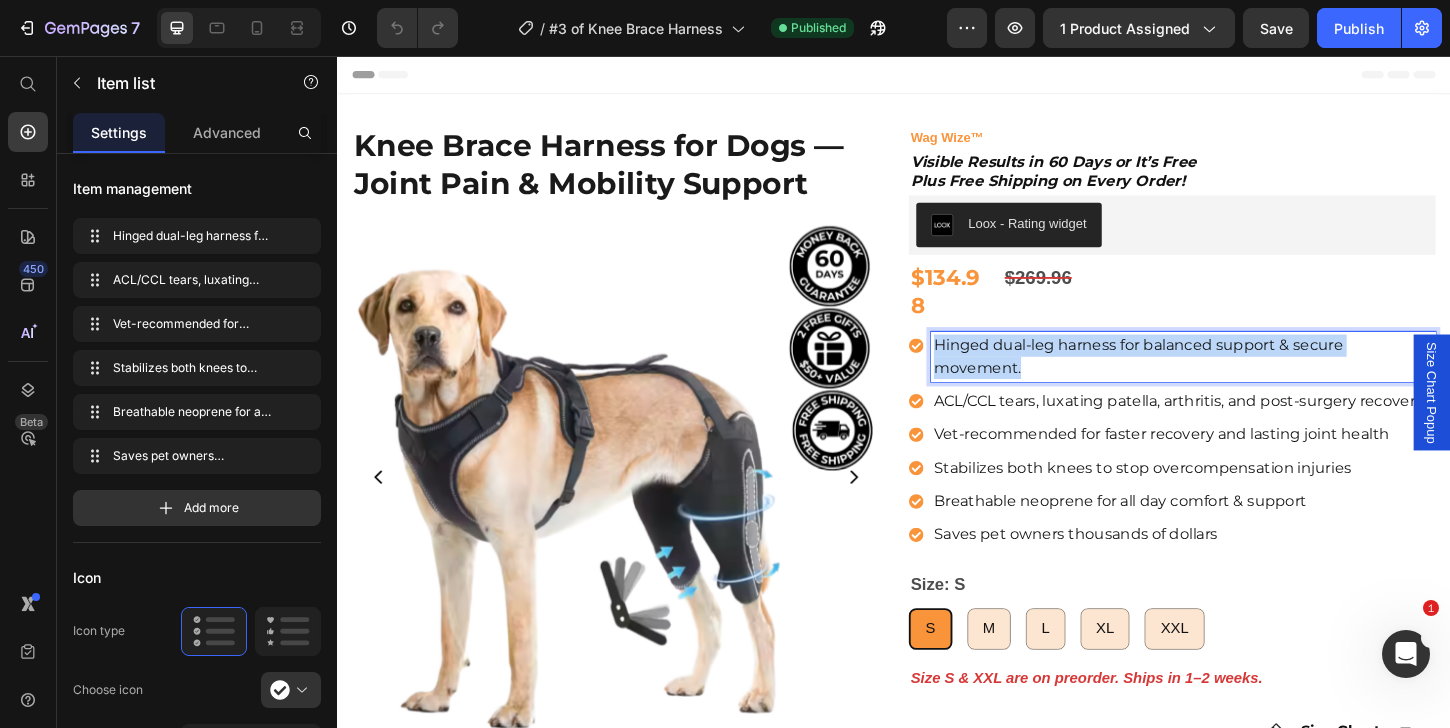 click on "Hinged dual-leg harness for balanced support & secure movement." at bounding box center (1200, 379) 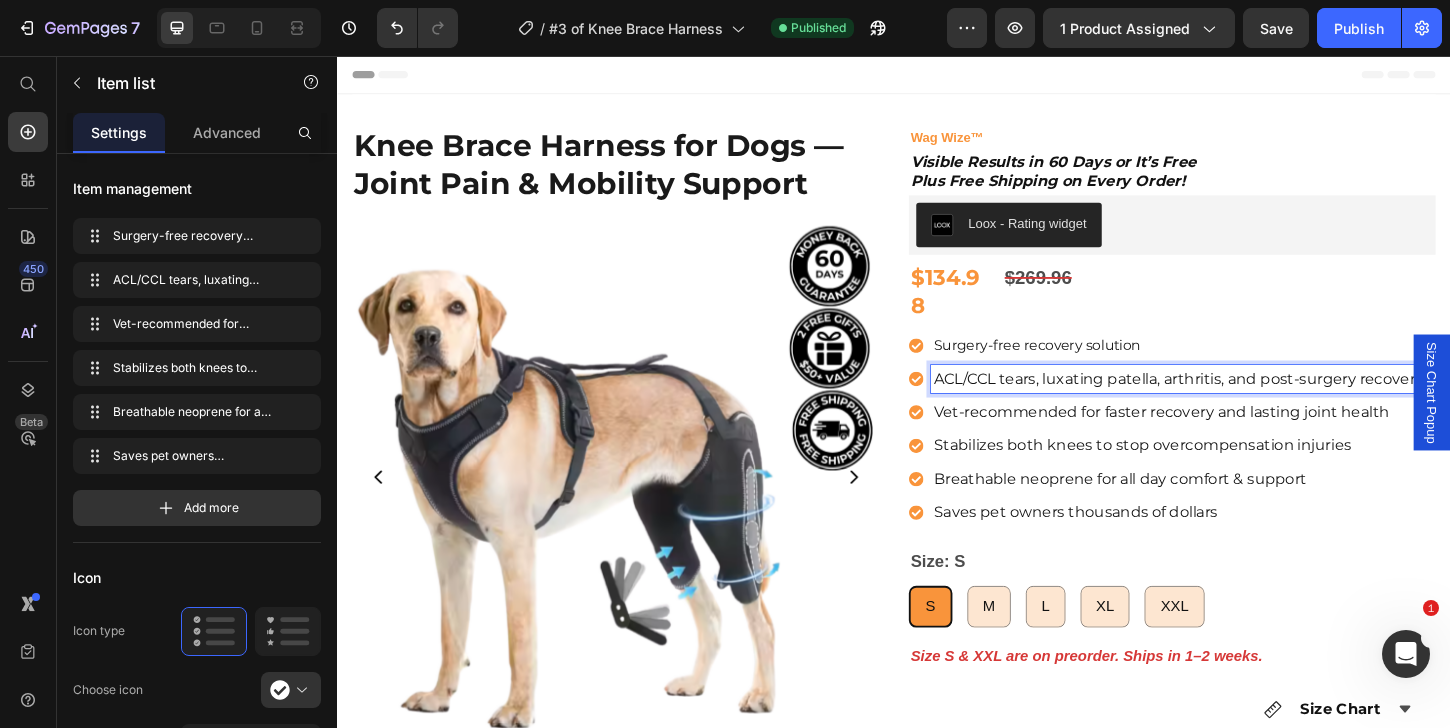 click on "ACL/CCL tears, luxating patella, arthritis, and post-surgery recovery." at bounding box center [1245, 403] 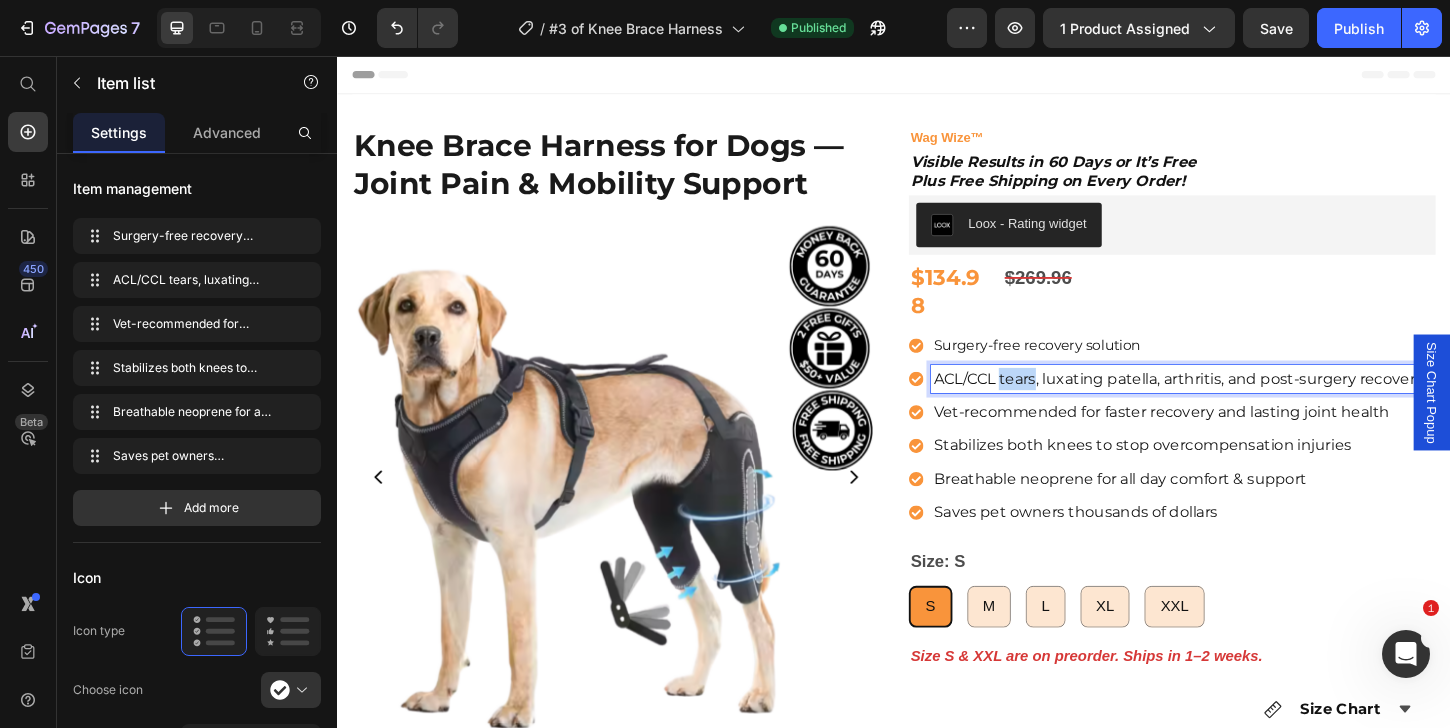 click on "ACL/CCL tears, luxating patella, arthritis, and post-surgery recovery." at bounding box center (1245, 403) 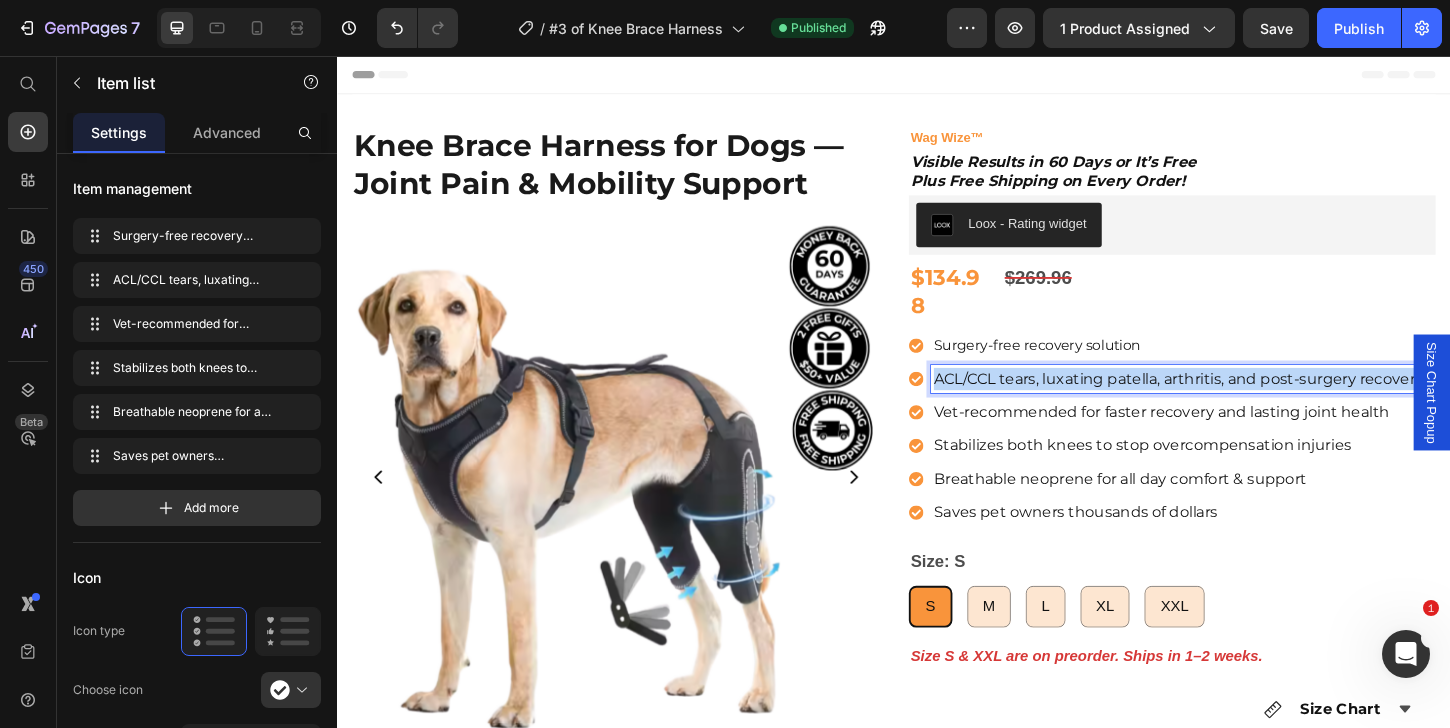 click on "ACL/CCL tears, luxating patella, arthritis, and post-surgery recovery." at bounding box center (1245, 403) 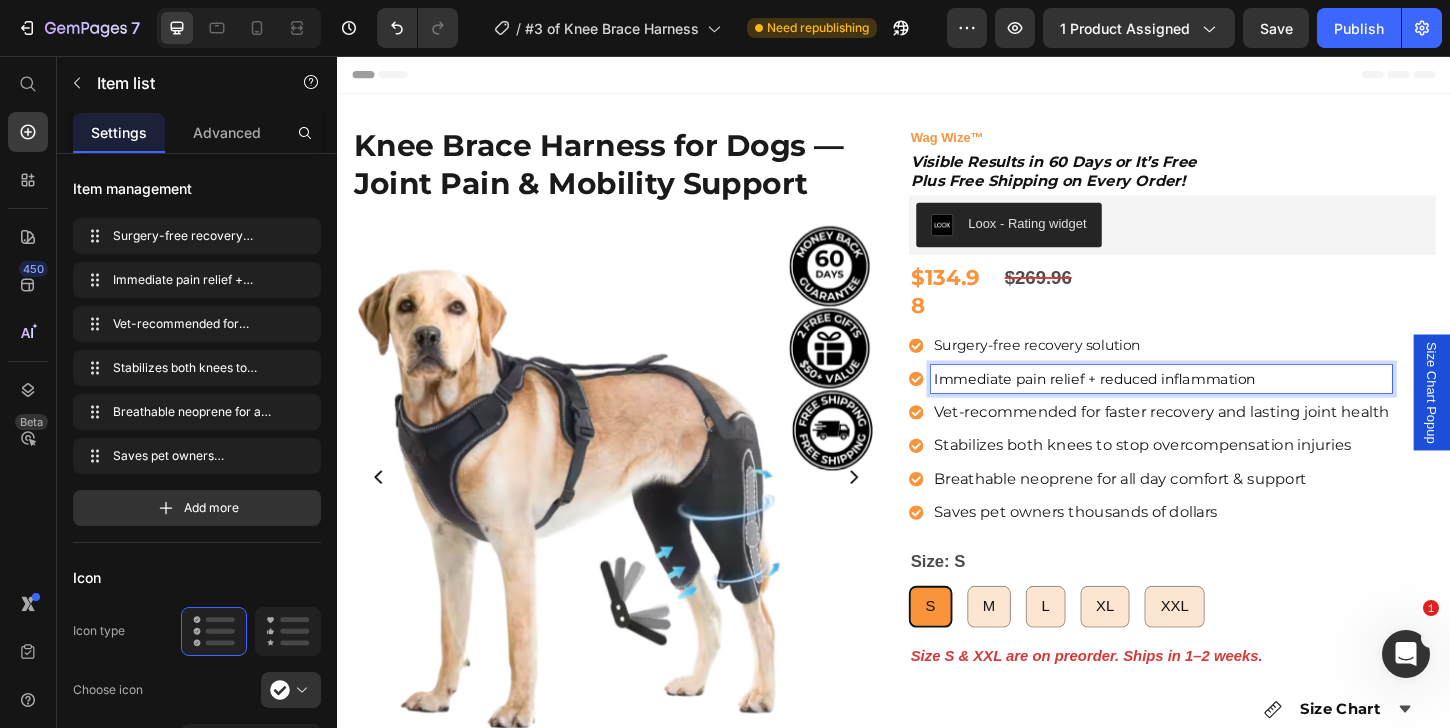 click on "Stabilizes both knees to stop overcompensation injuries" at bounding box center (1225, 476) 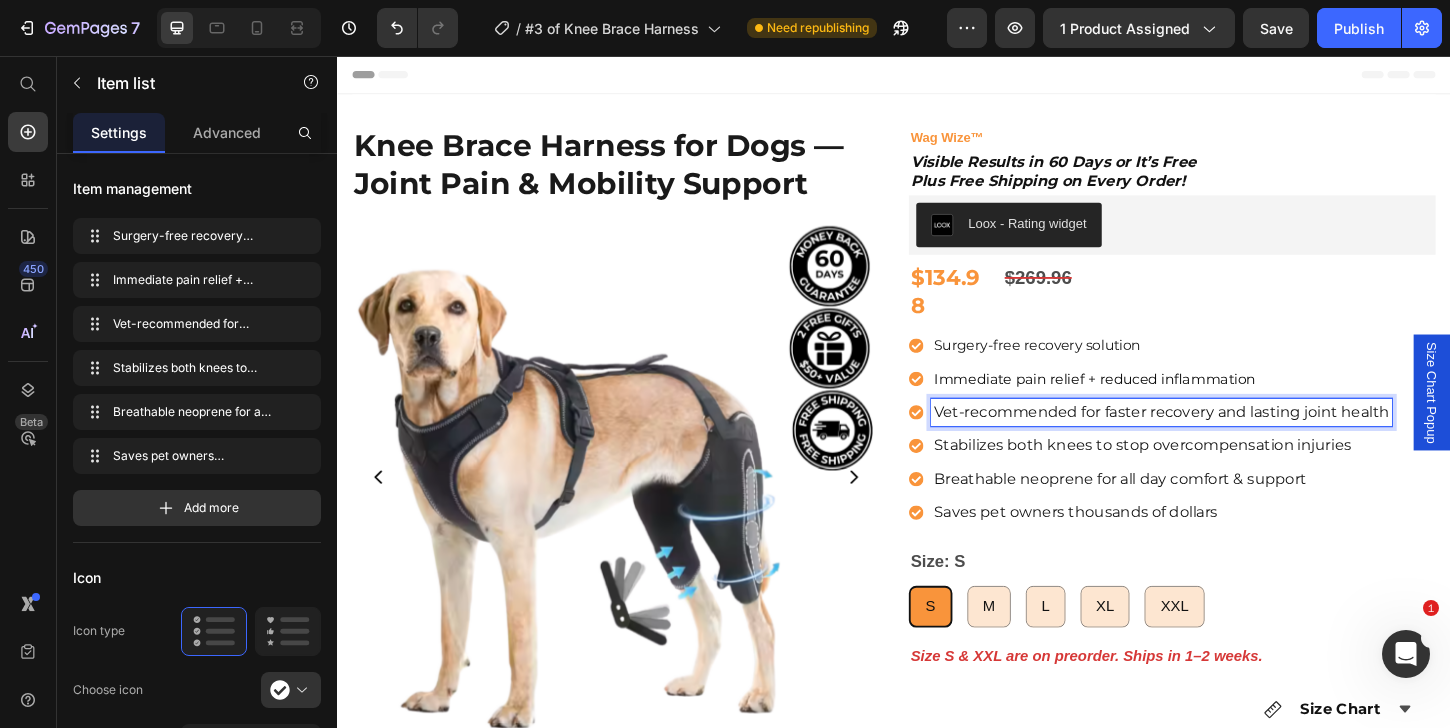 click on "Vet-recommended for faster recovery and lasting joint health" at bounding box center [1225, 440] 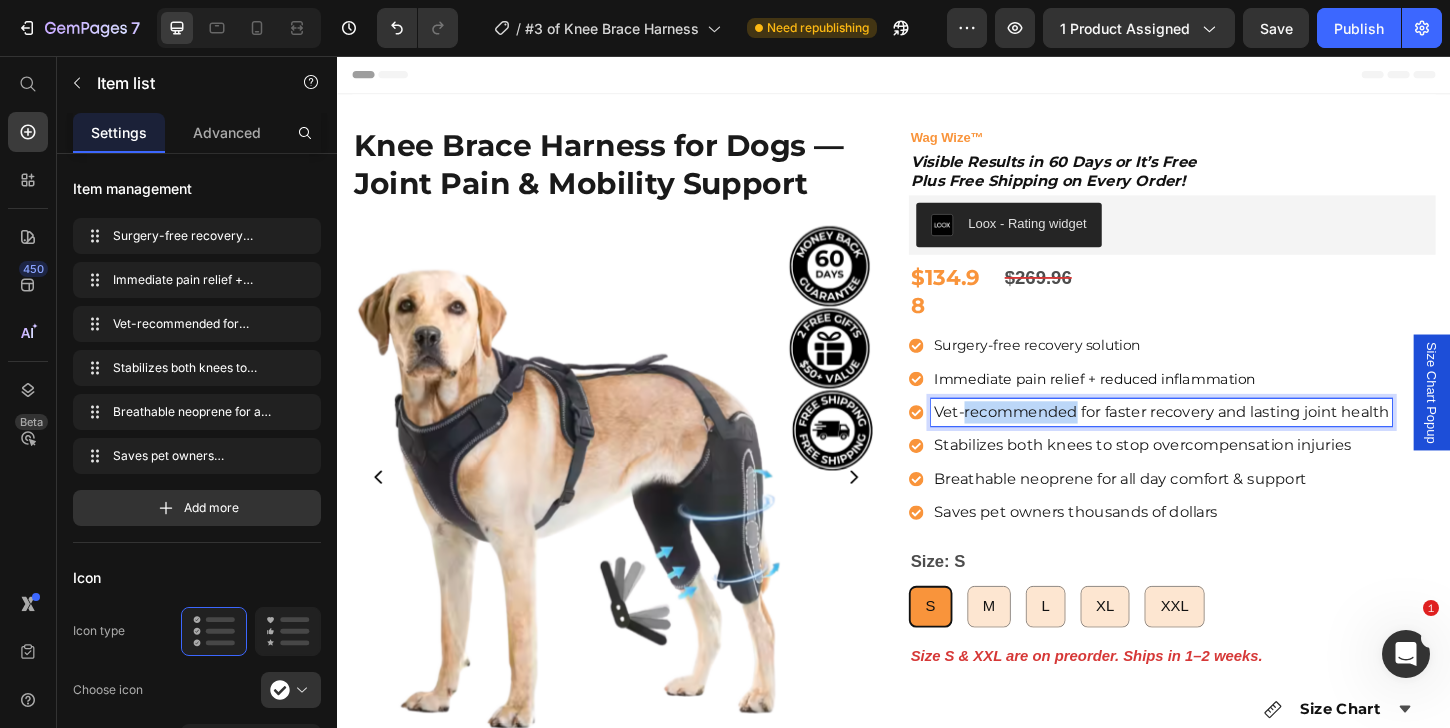 click on "Vet-recommended for faster recovery and lasting joint health" at bounding box center (1225, 440) 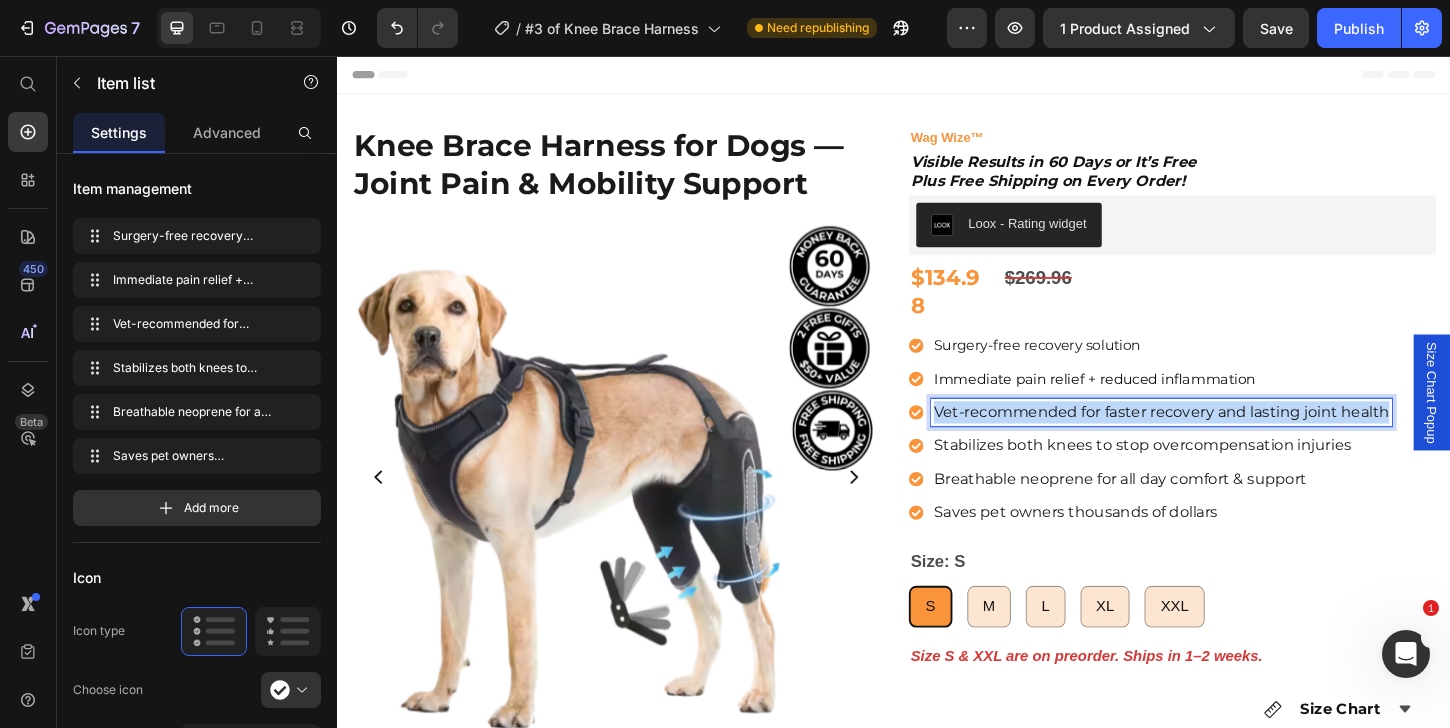 click on "Vet-recommended for faster recovery and lasting joint health" at bounding box center (1225, 440) 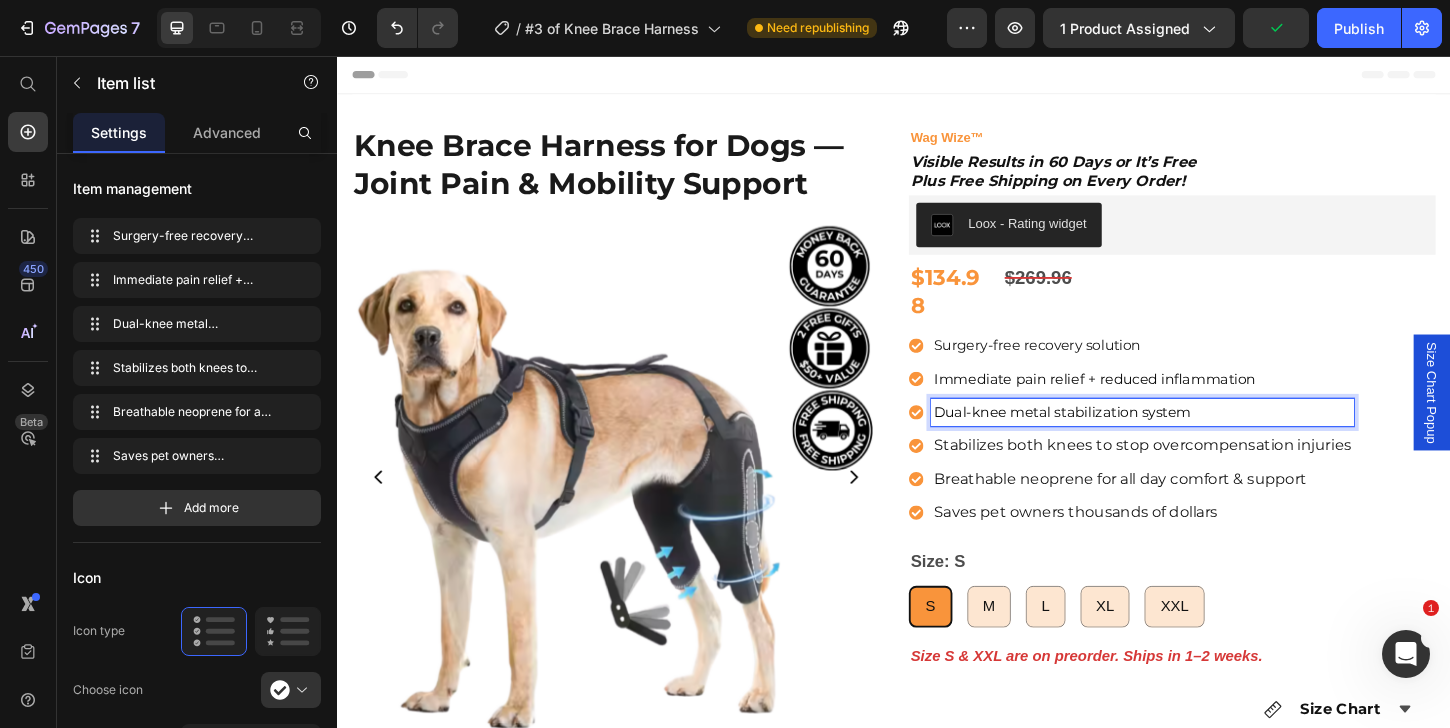 click on "Stabilizes both knees to stop overcompensation injuries" at bounding box center (1205, 476) 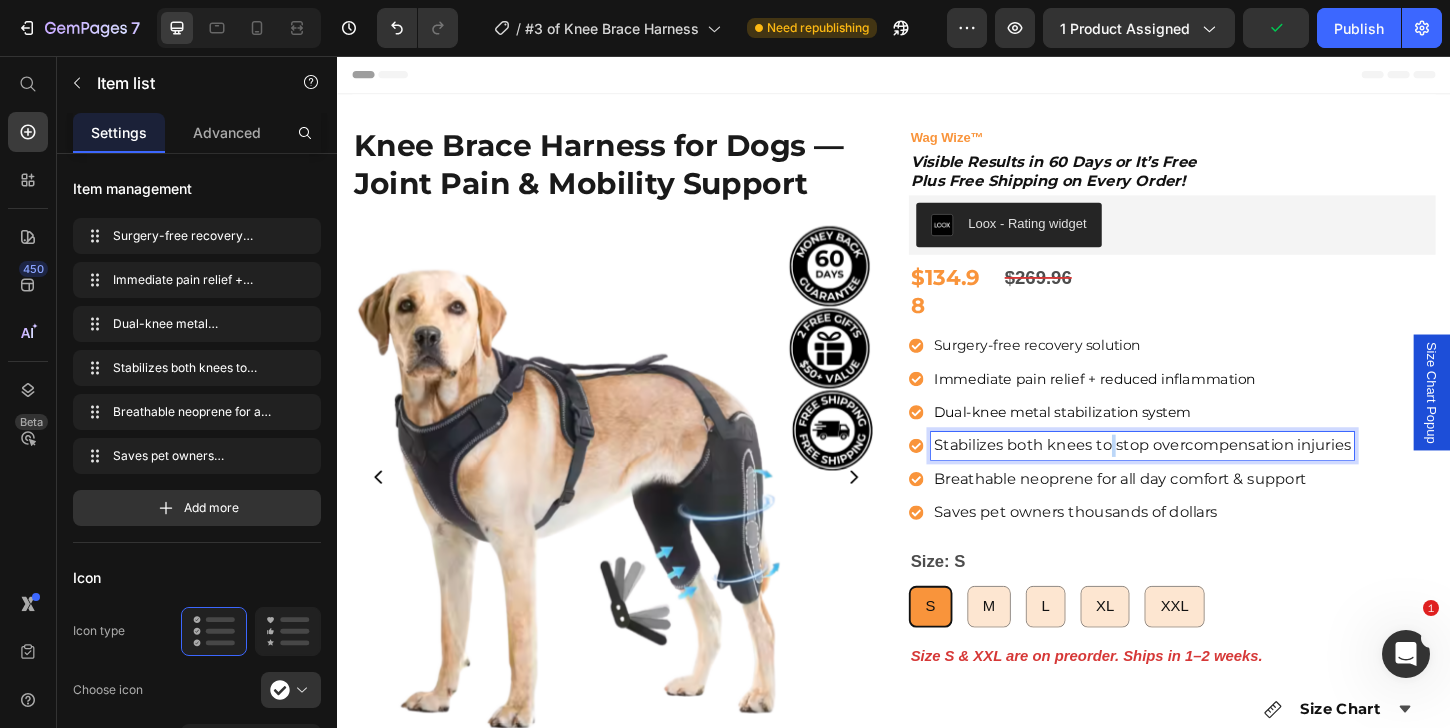 click on "Stabilizes both knees to stop overcompensation injuries" at bounding box center (1205, 476) 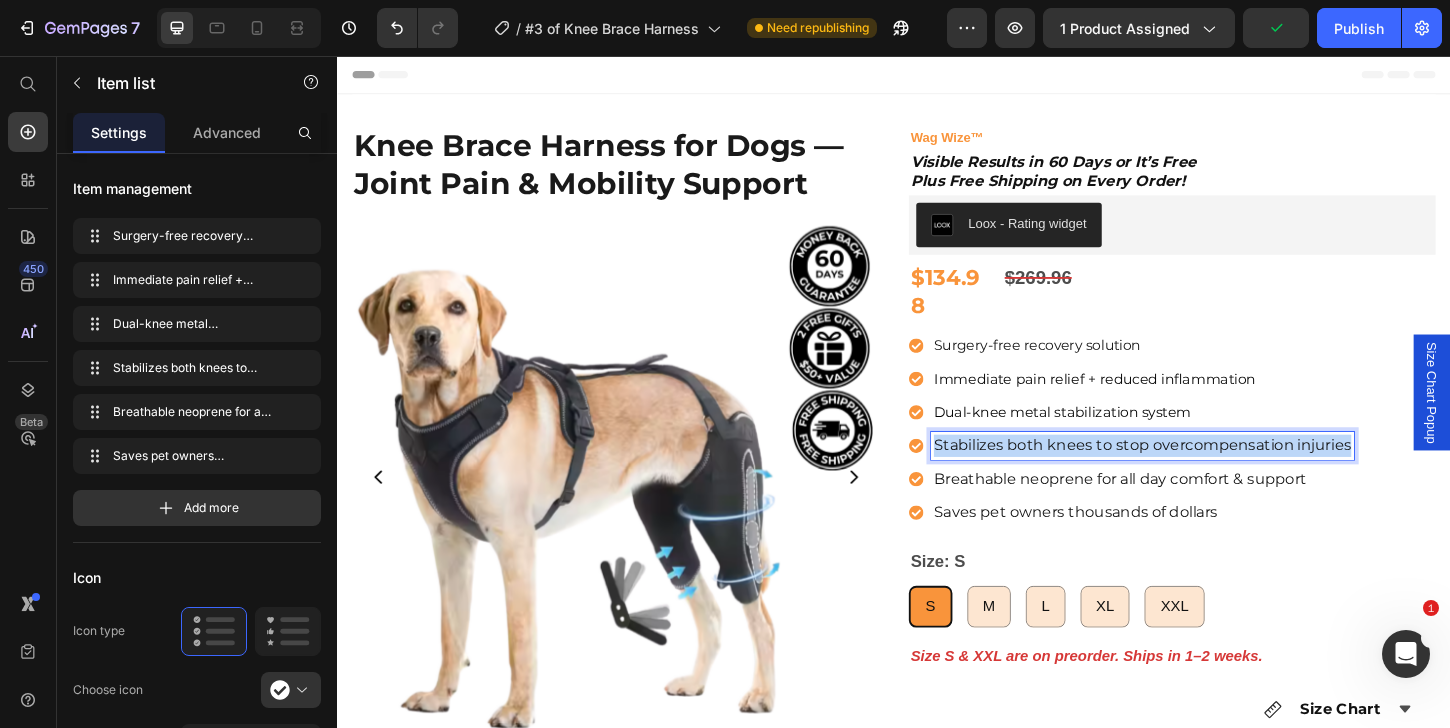 click on "Stabilizes both knees to stop overcompensation injuries" at bounding box center (1205, 476) 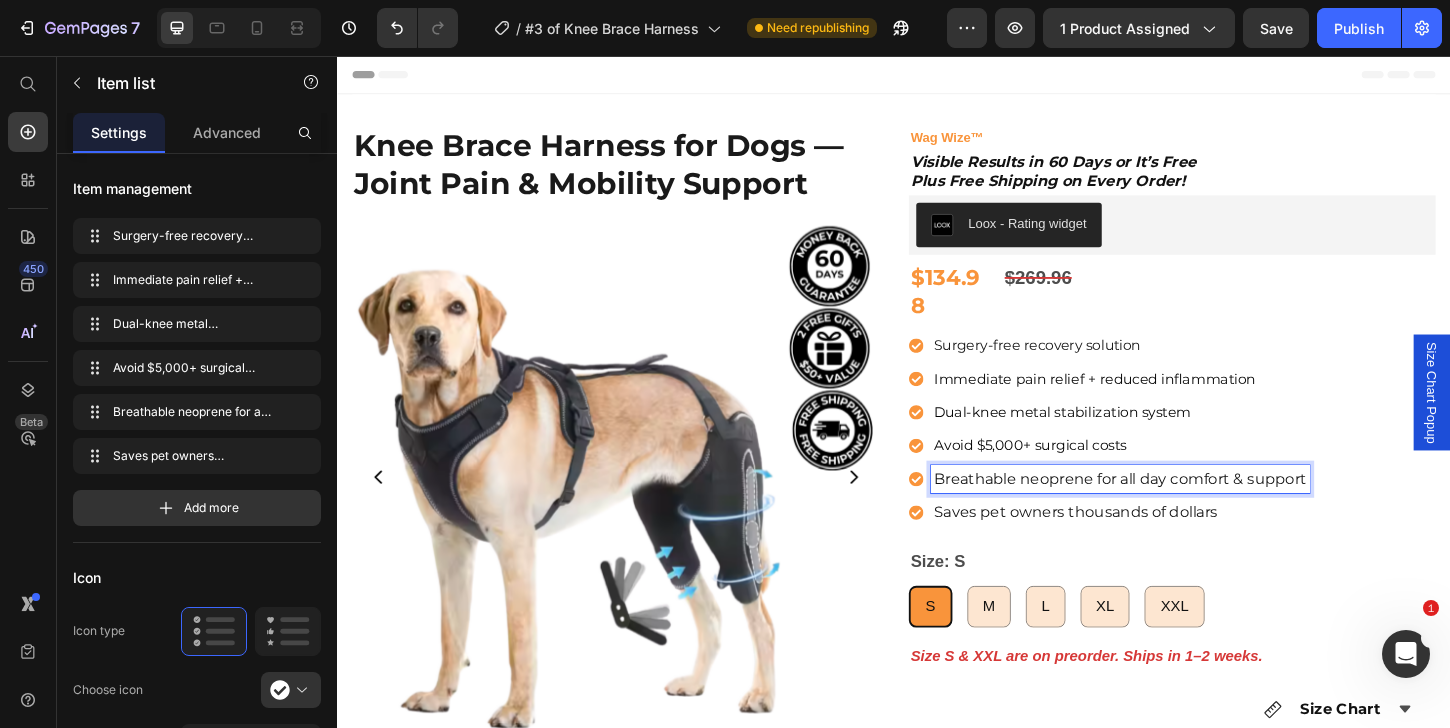 click on "Breathable neoprene for all day comfort & support" at bounding box center [1181, 511] 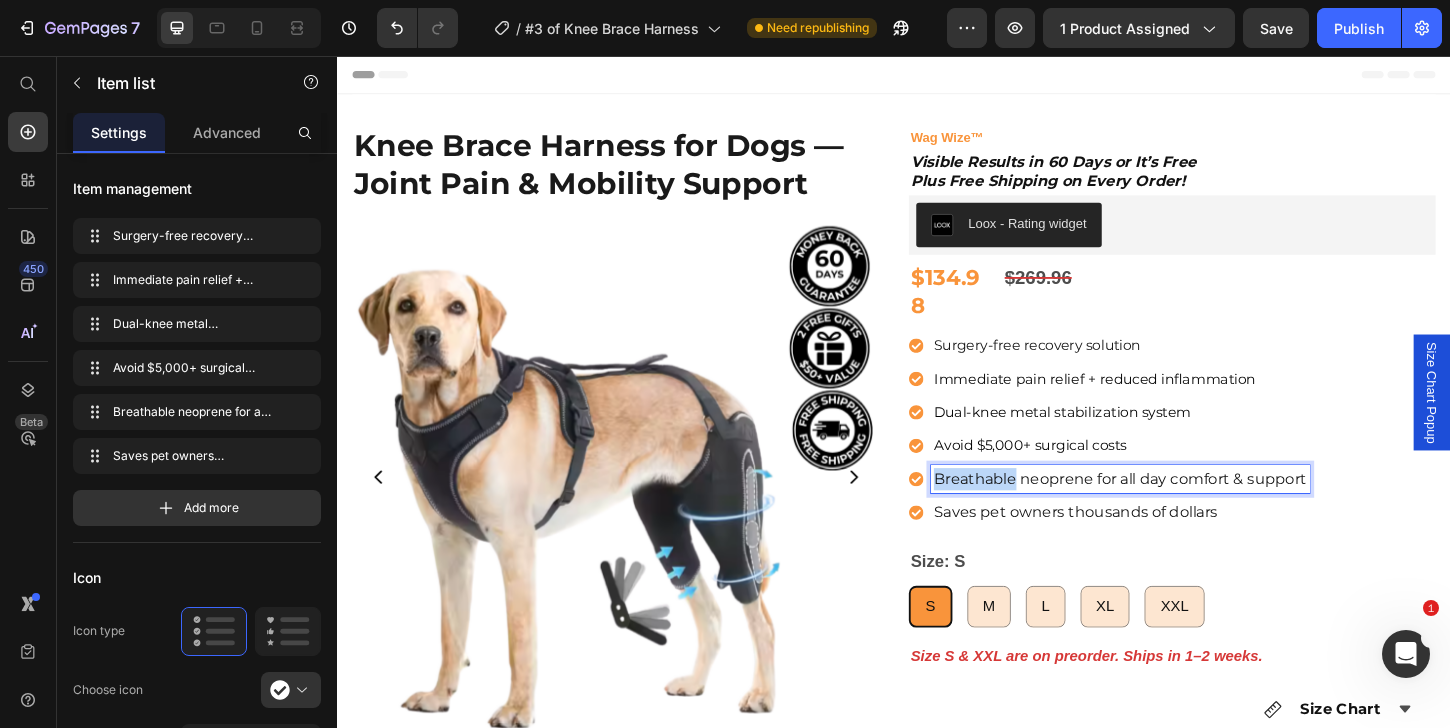 click on "Breathable neoprene for all day comfort & support" at bounding box center [1181, 511] 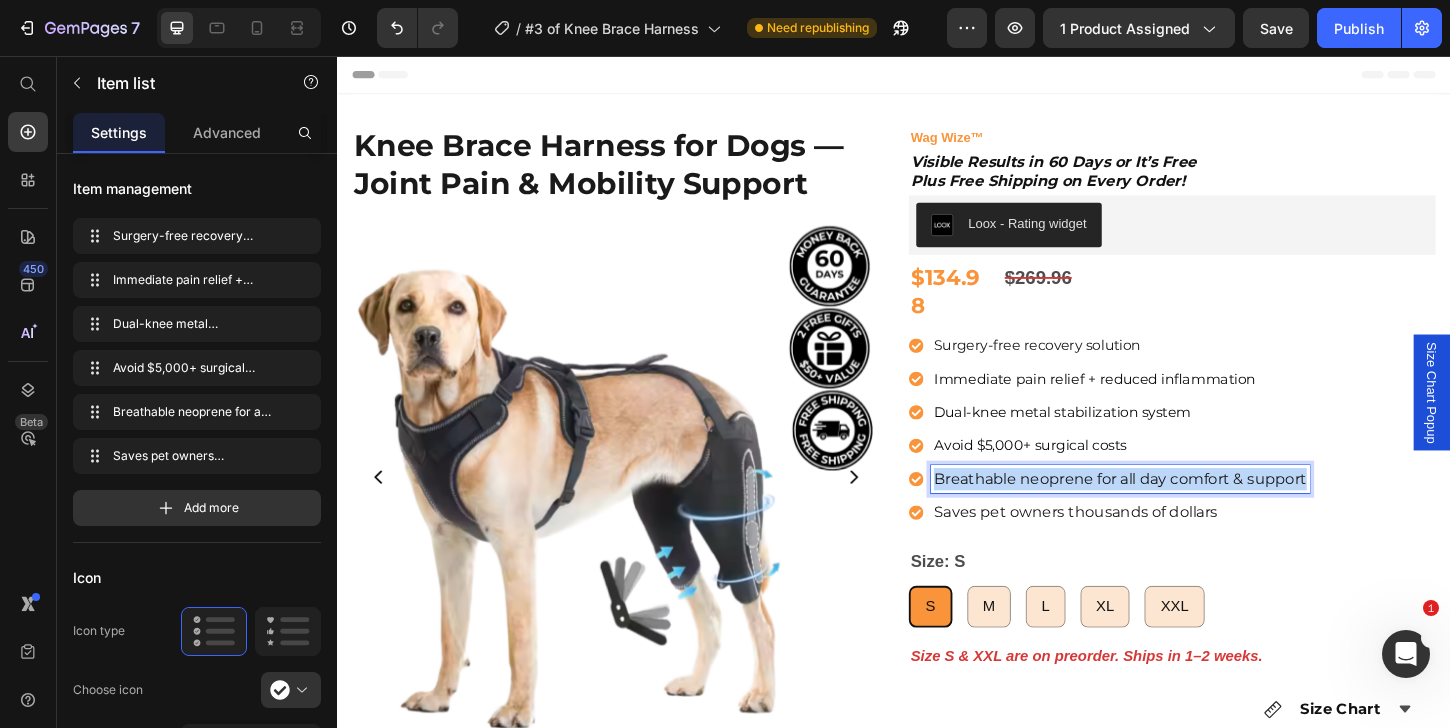 click on "Breathable neoprene for all day comfort & support" at bounding box center [1181, 511] 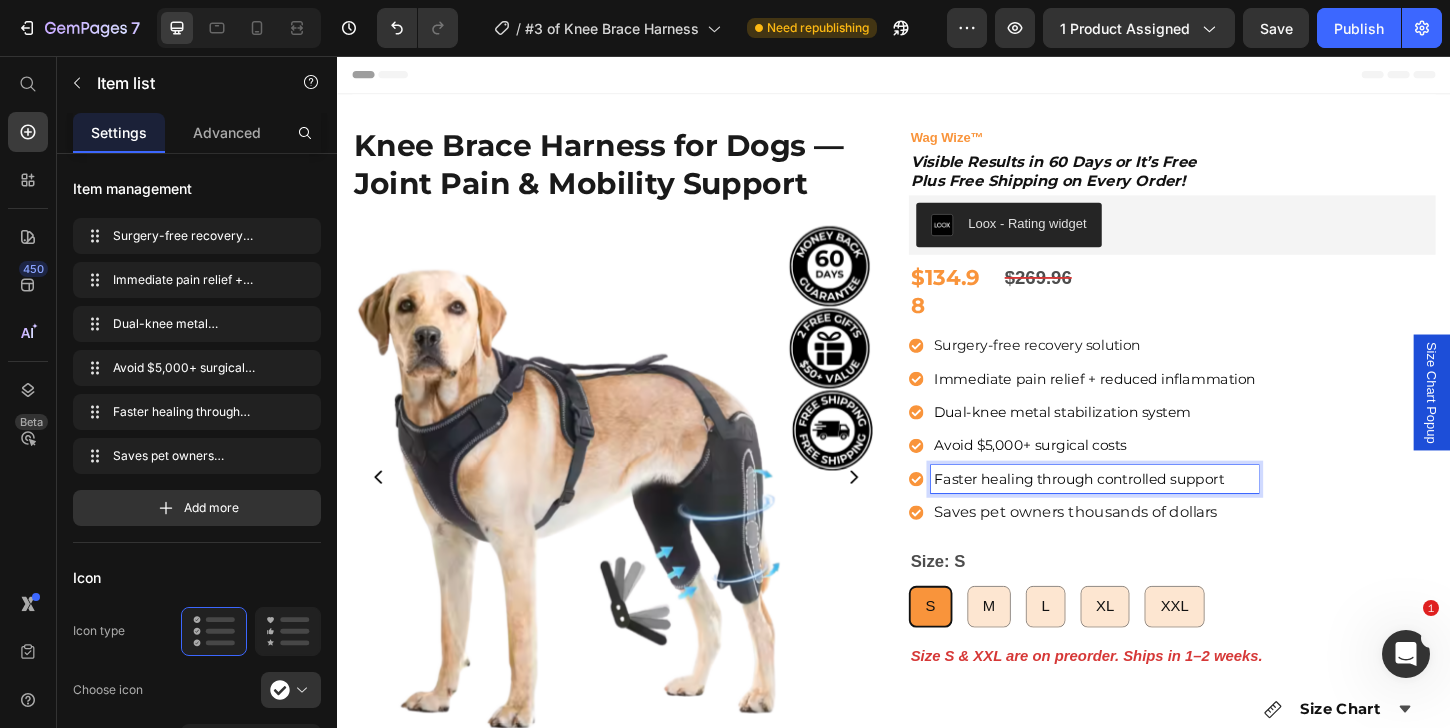click on "Saves pet owners thousands of dollars" at bounding box center [1153, 548] 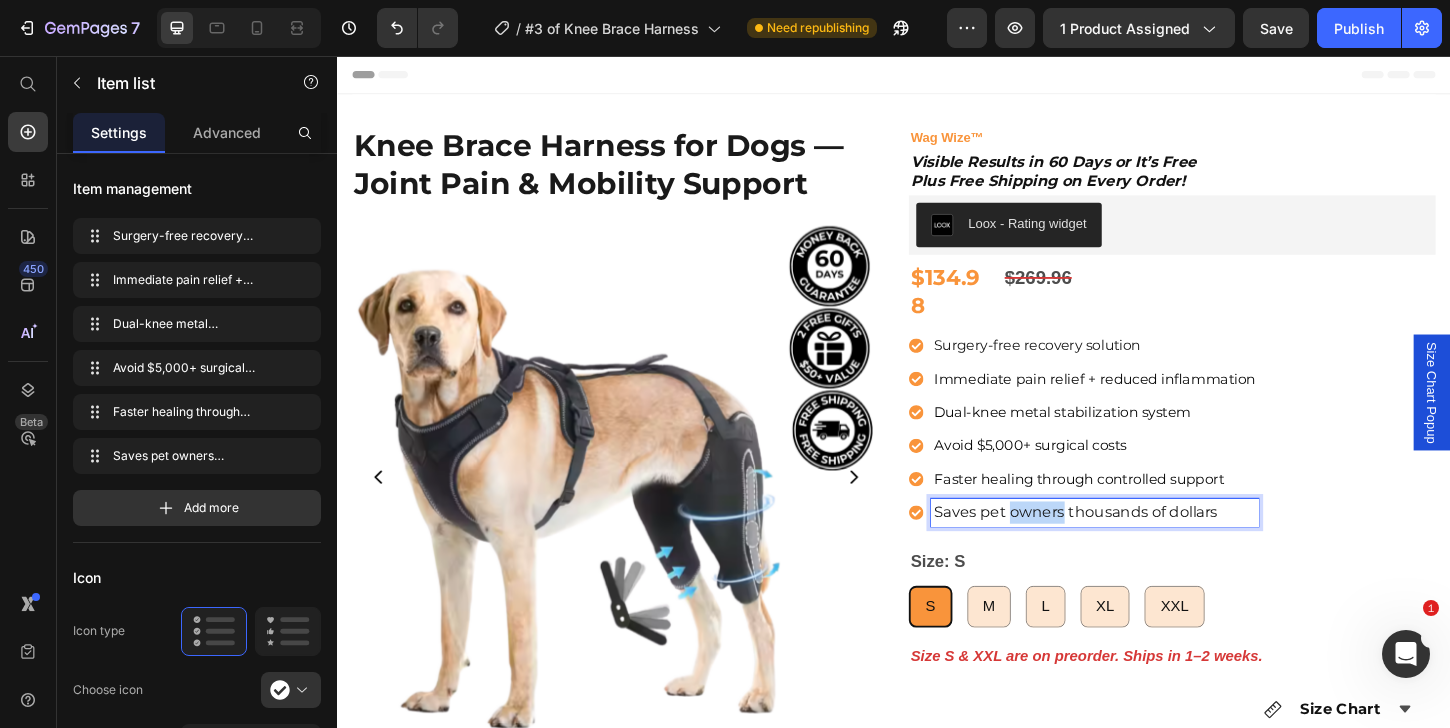 click on "Saves pet owners thousands of dollars" at bounding box center (1153, 548) 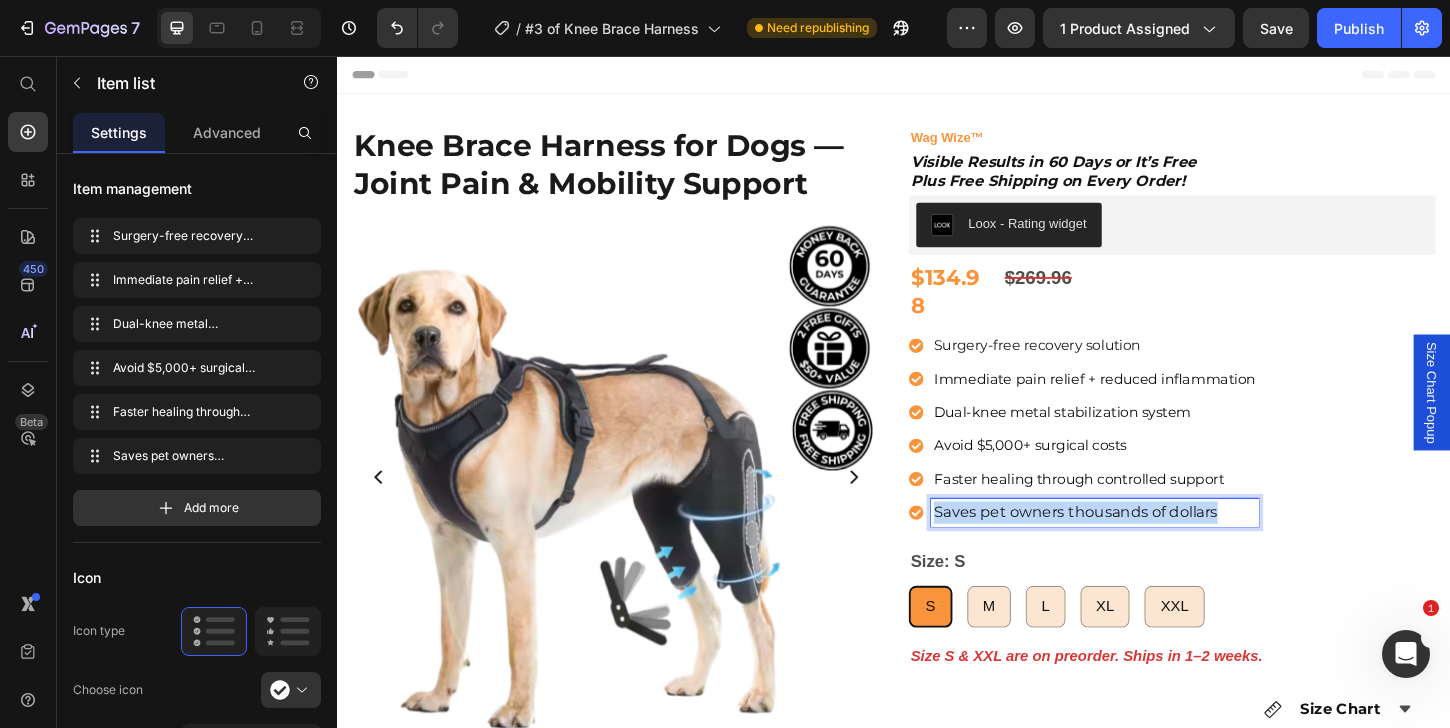 click on "Saves pet owners thousands of dollars" at bounding box center (1153, 548) 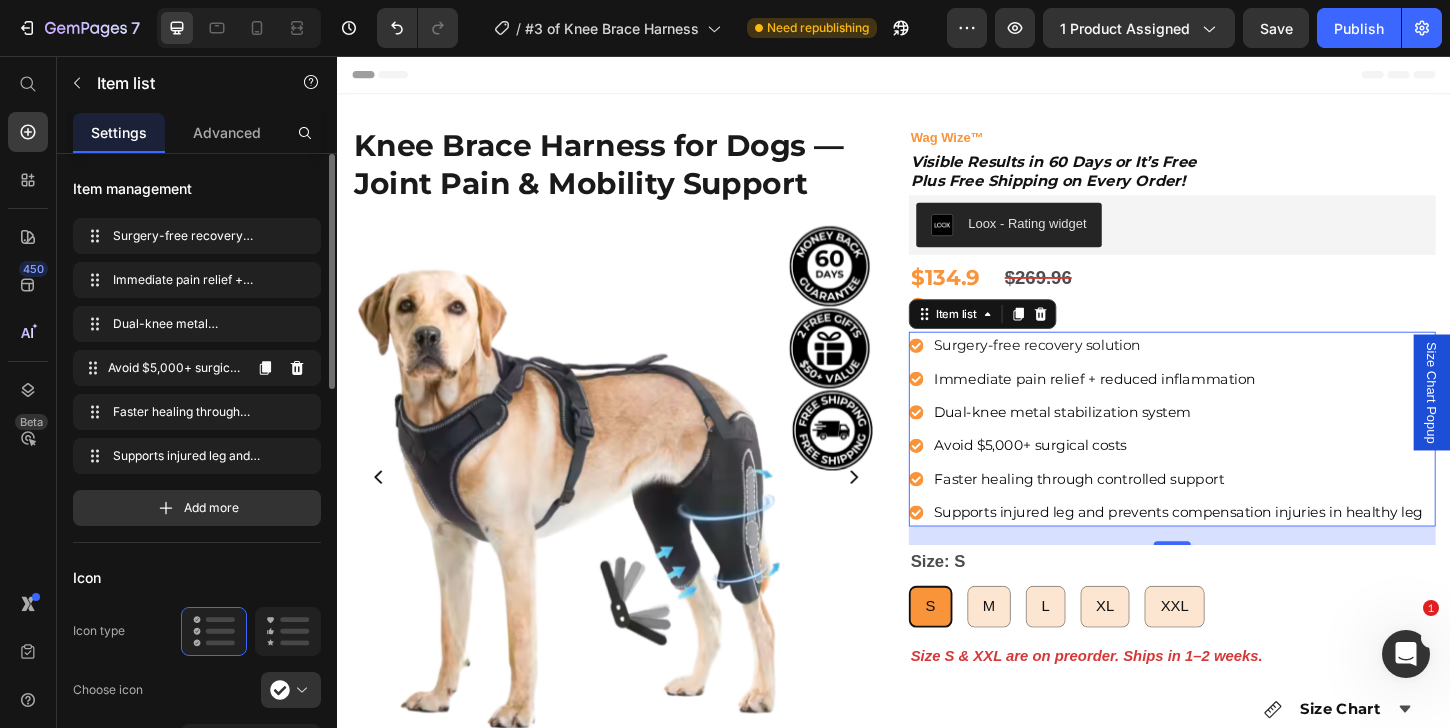 type 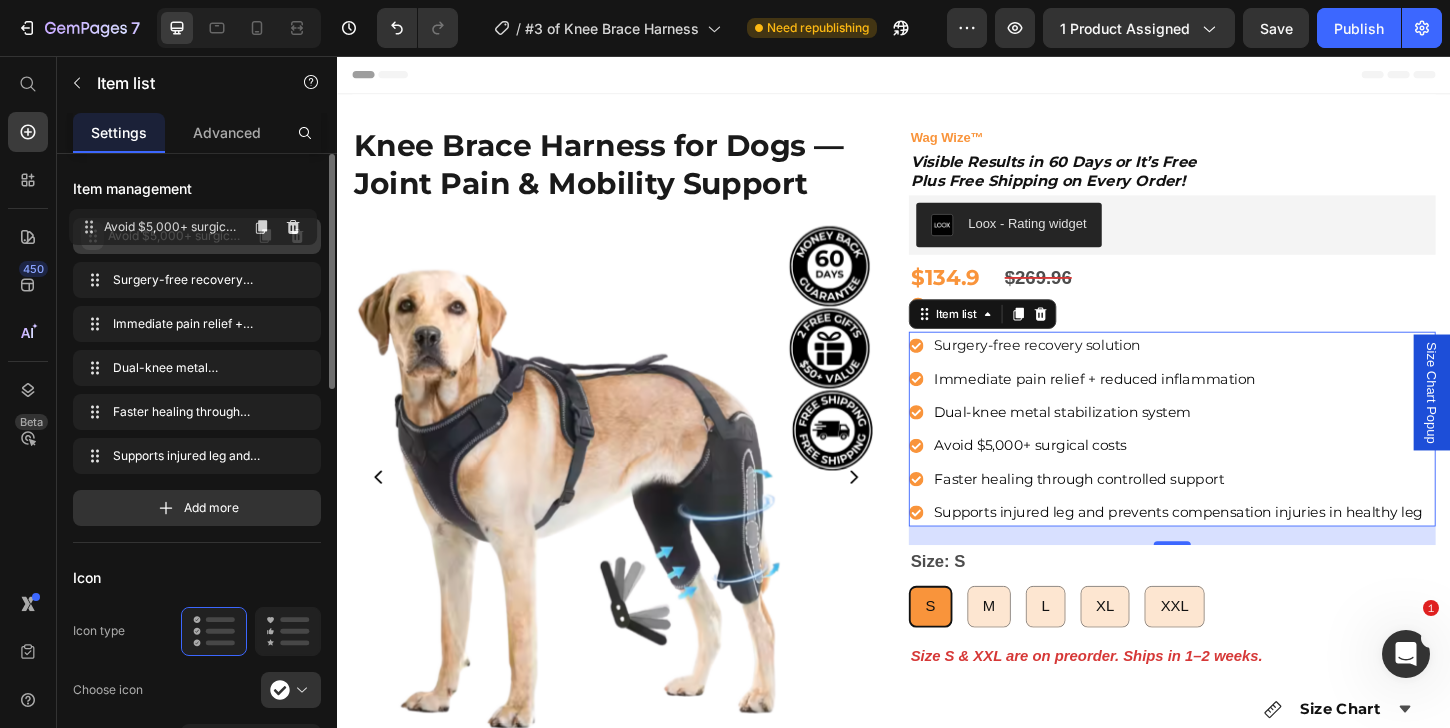 drag, startPoint x: 94, startPoint y: 370, endPoint x: 90, endPoint y: 228, distance: 142.05632 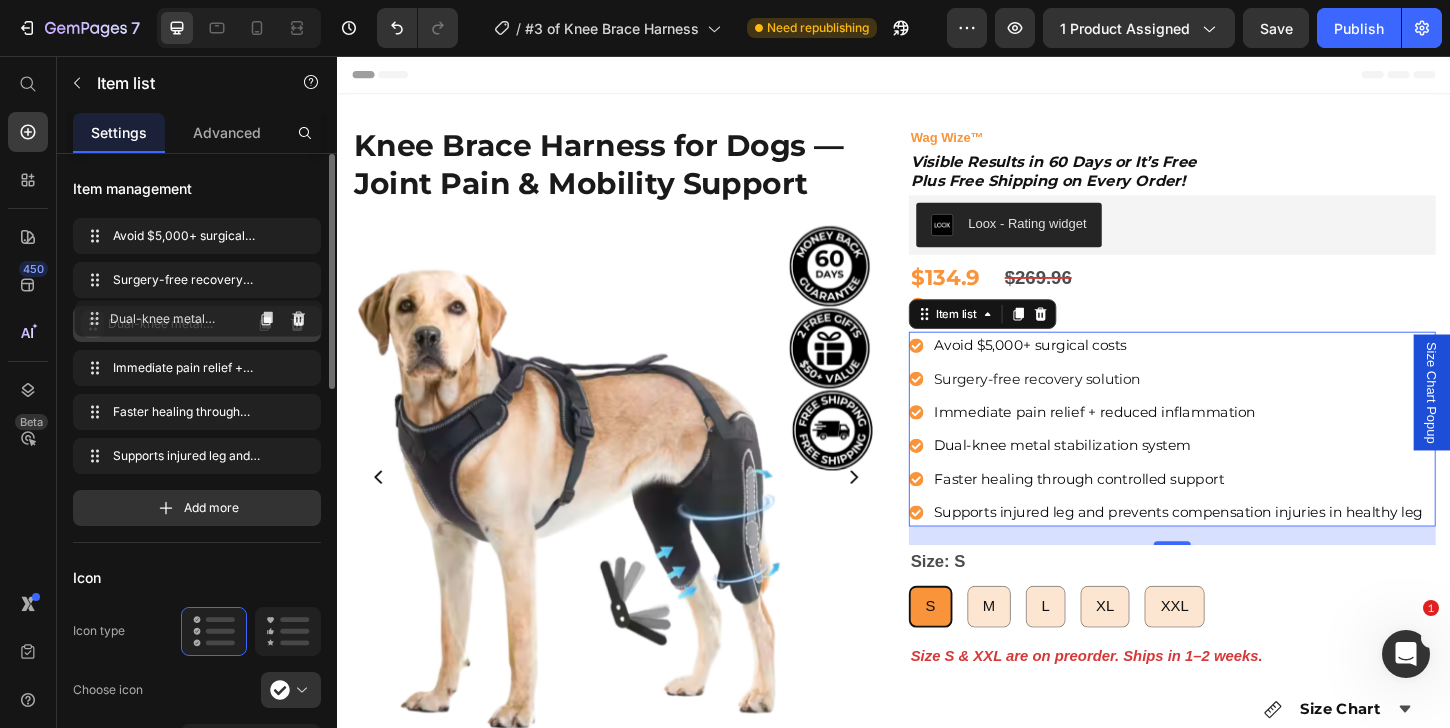 drag, startPoint x: 97, startPoint y: 367, endPoint x: 99, endPoint y: 317, distance: 50.039986 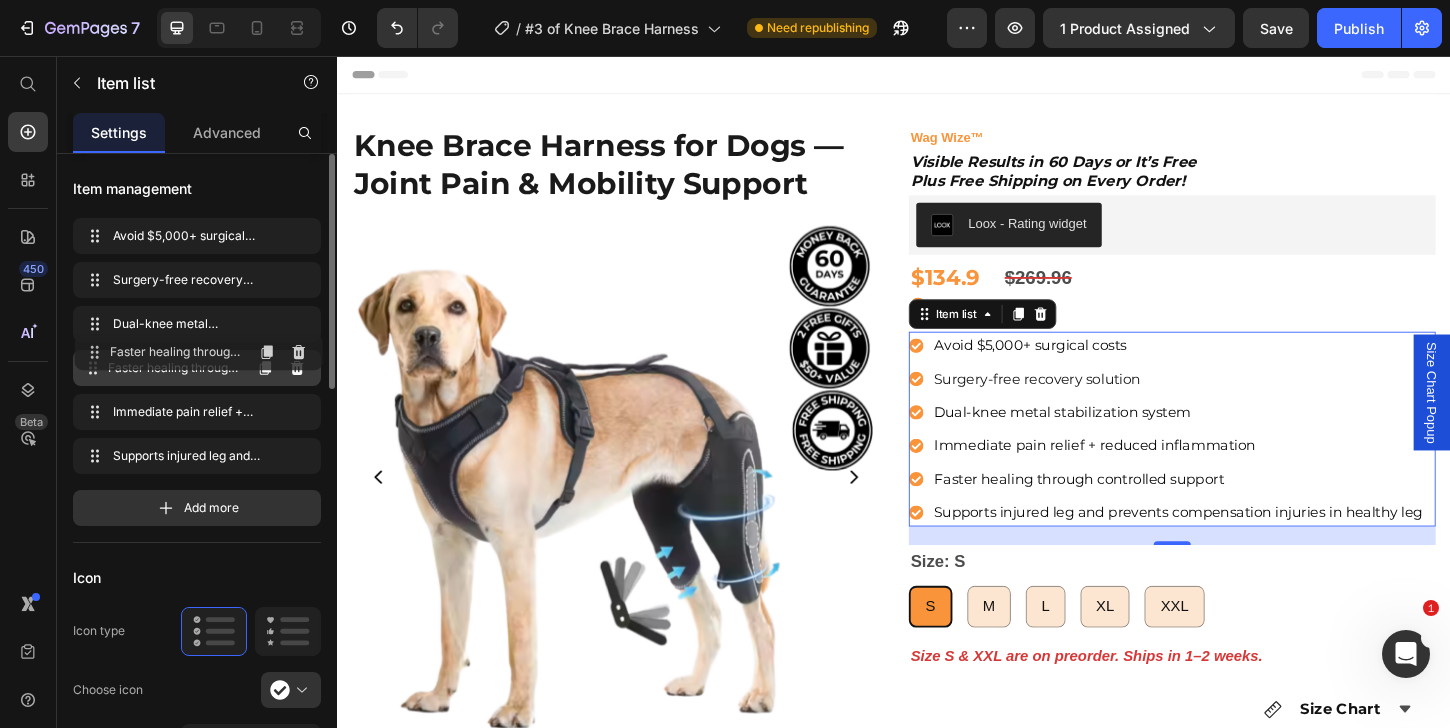 drag, startPoint x: 93, startPoint y: 418, endPoint x: 95, endPoint y: 358, distance: 60.033325 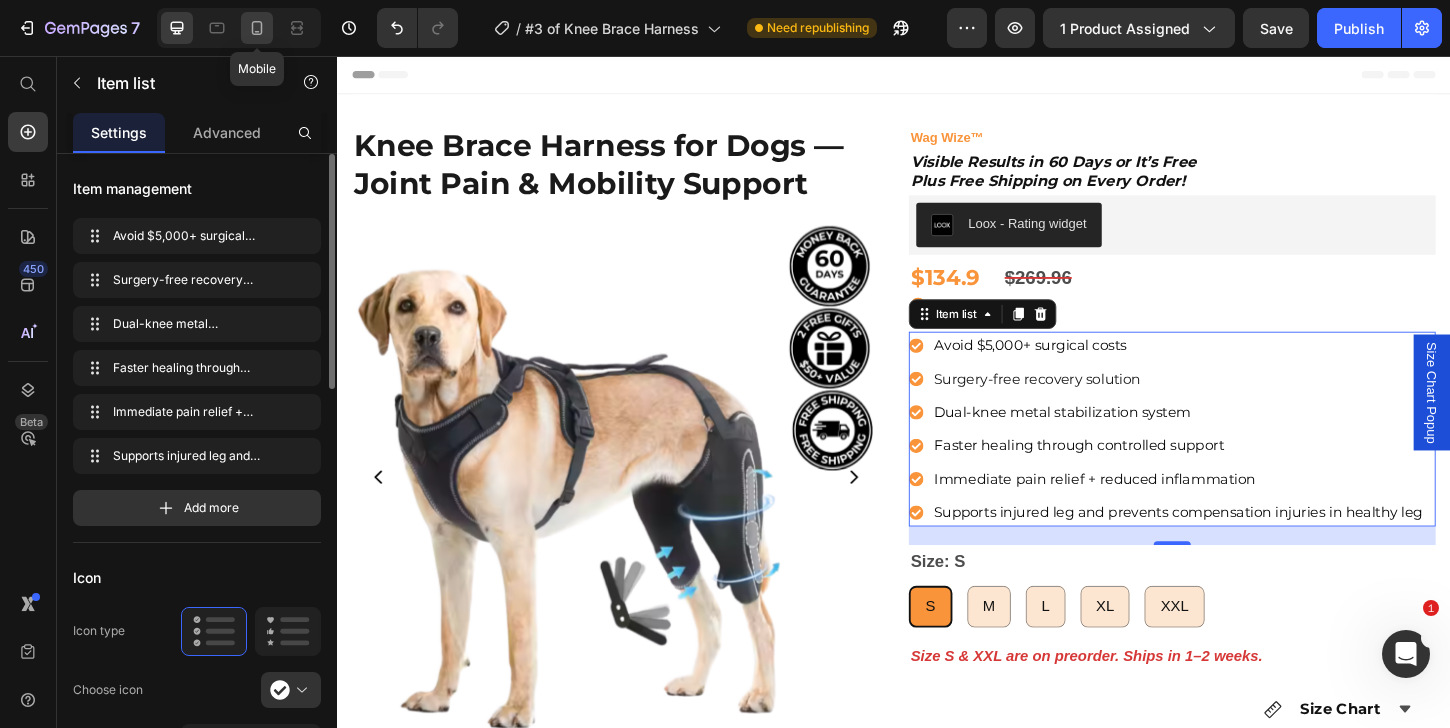 click 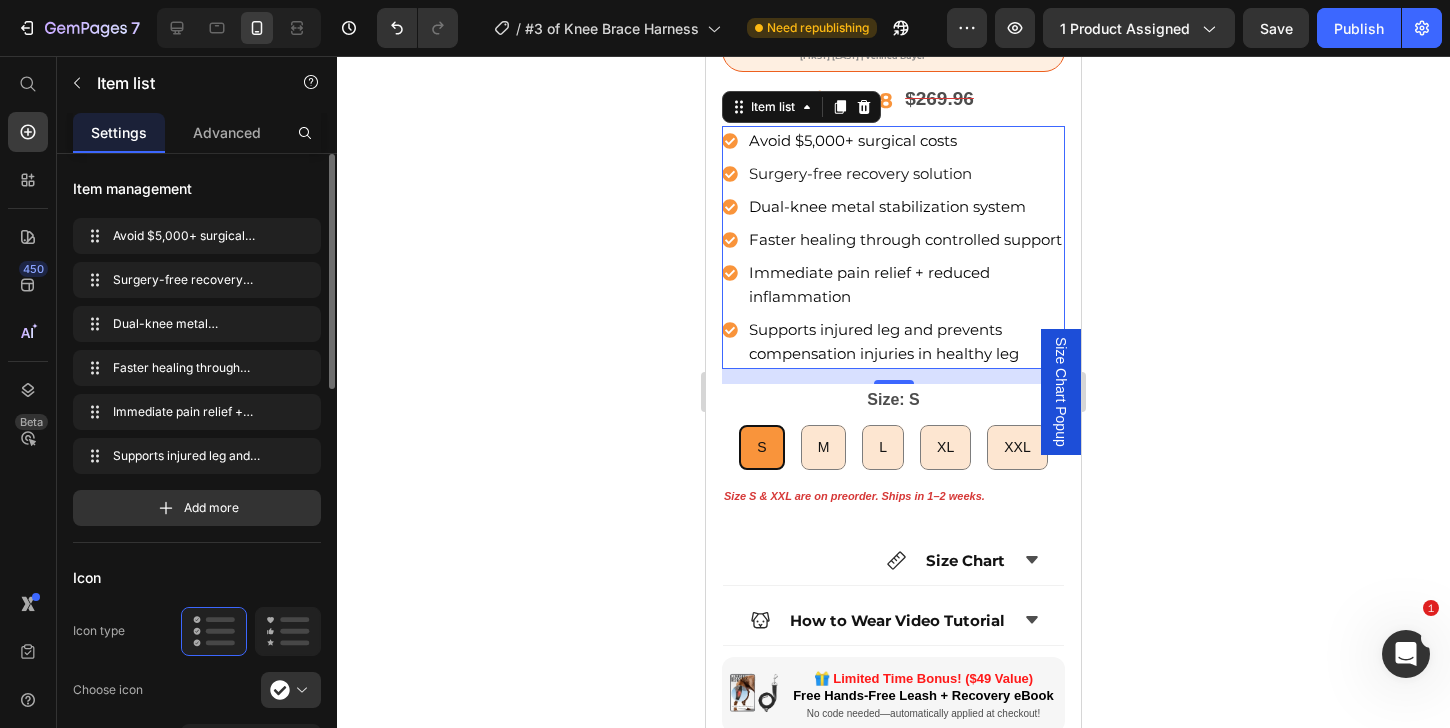 scroll, scrollTop: 0, scrollLeft: 0, axis: both 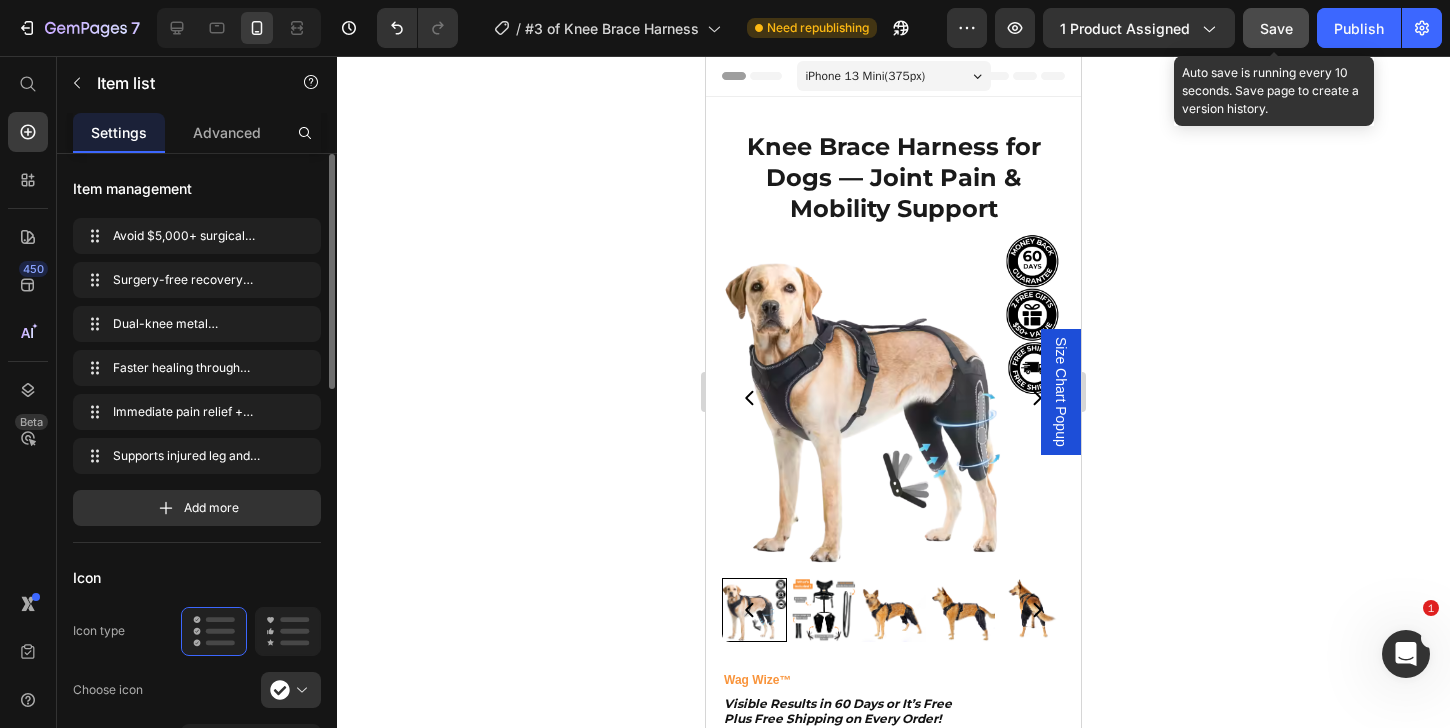 click on "Save" at bounding box center [1276, 28] 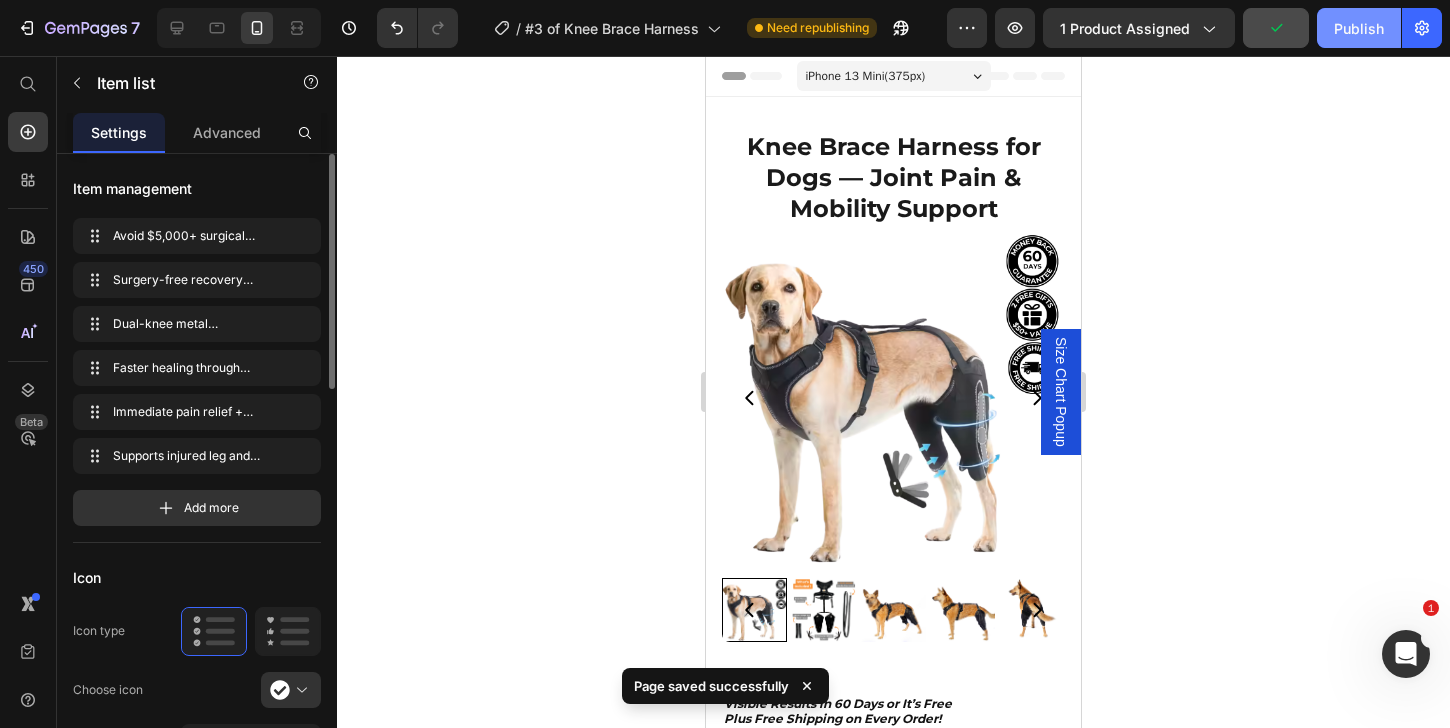 click on "Publish" at bounding box center [1359, 28] 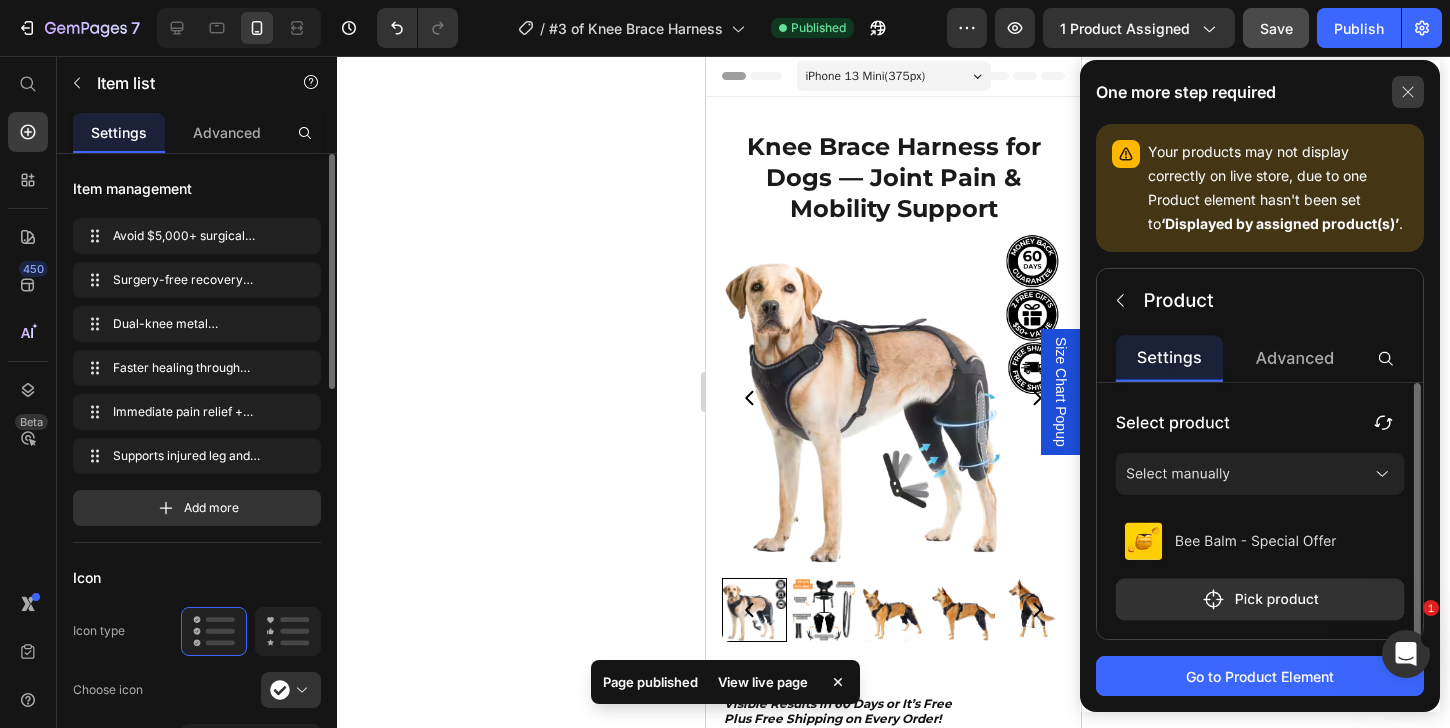 click 